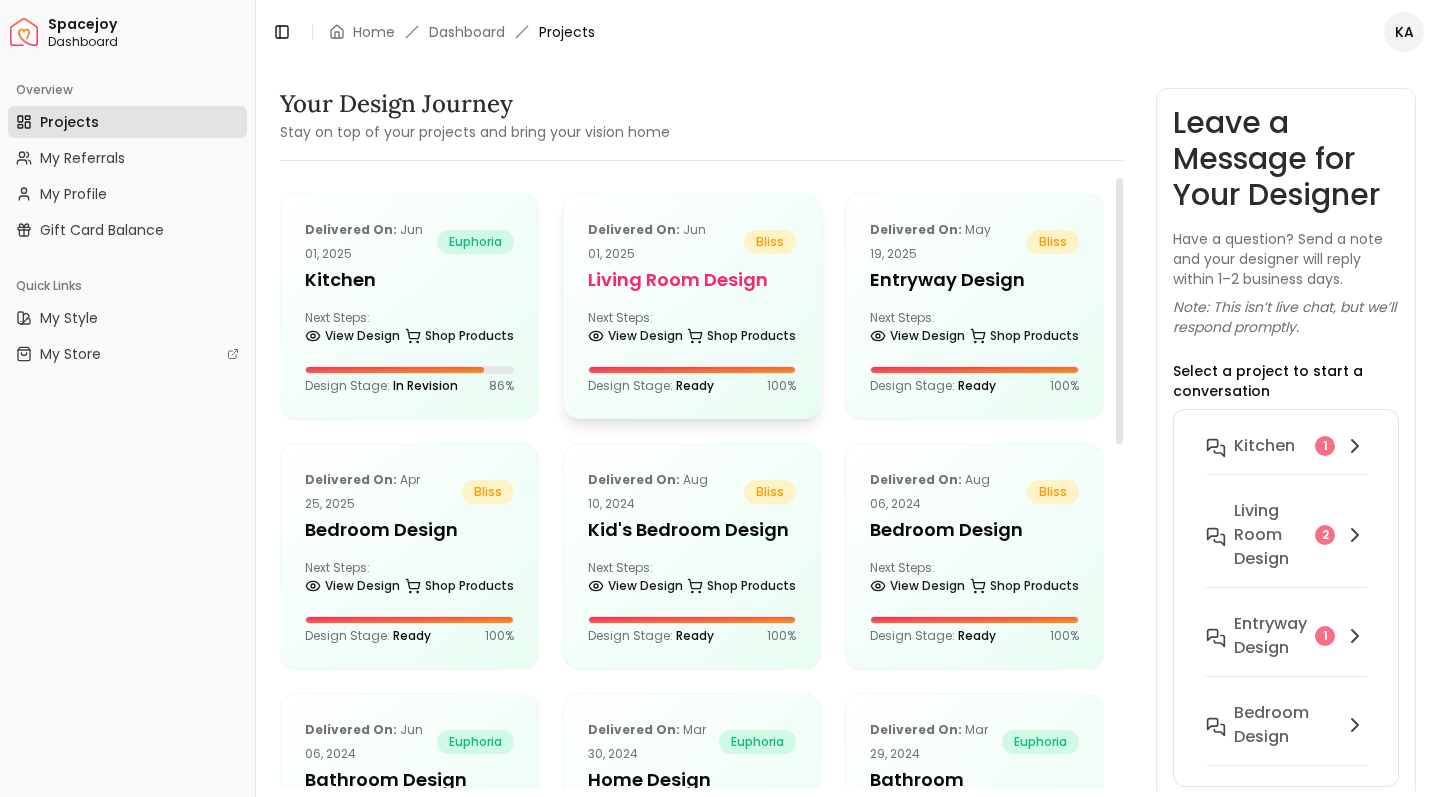 scroll, scrollTop: 0, scrollLeft: 0, axis: both 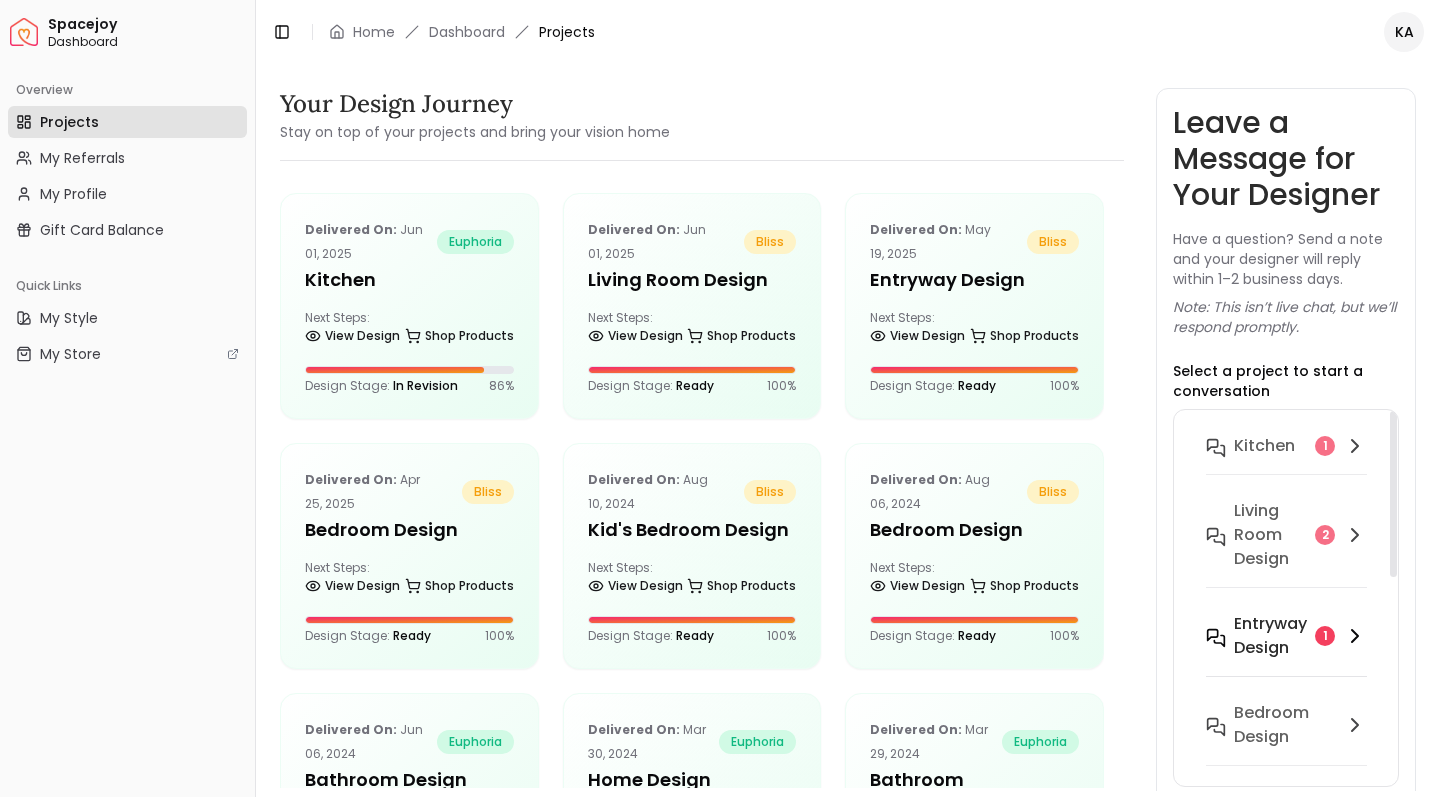 click on "entryway design" at bounding box center (1270, 636) 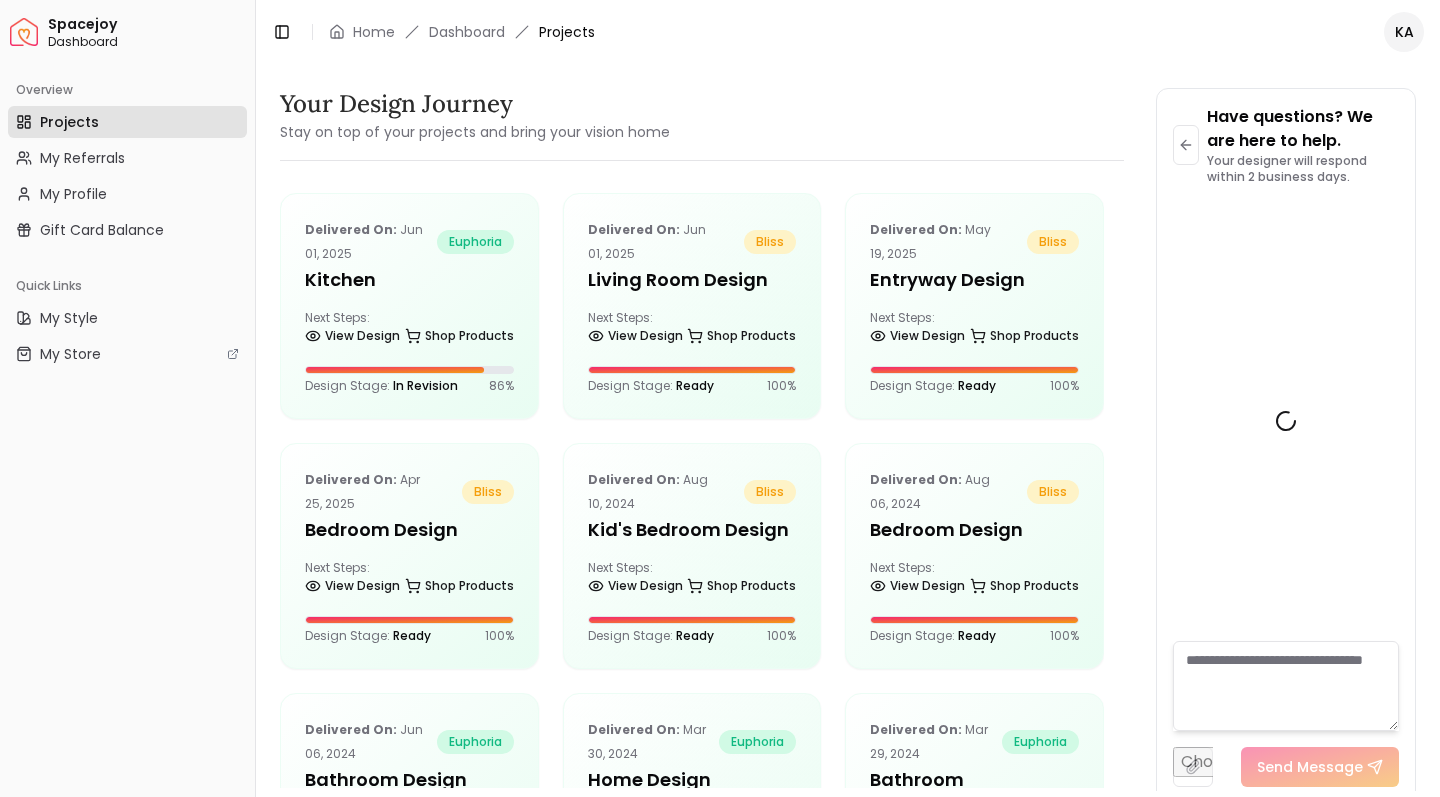 scroll, scrollTop: 11044, scrollLeft: 0, axis: vertical 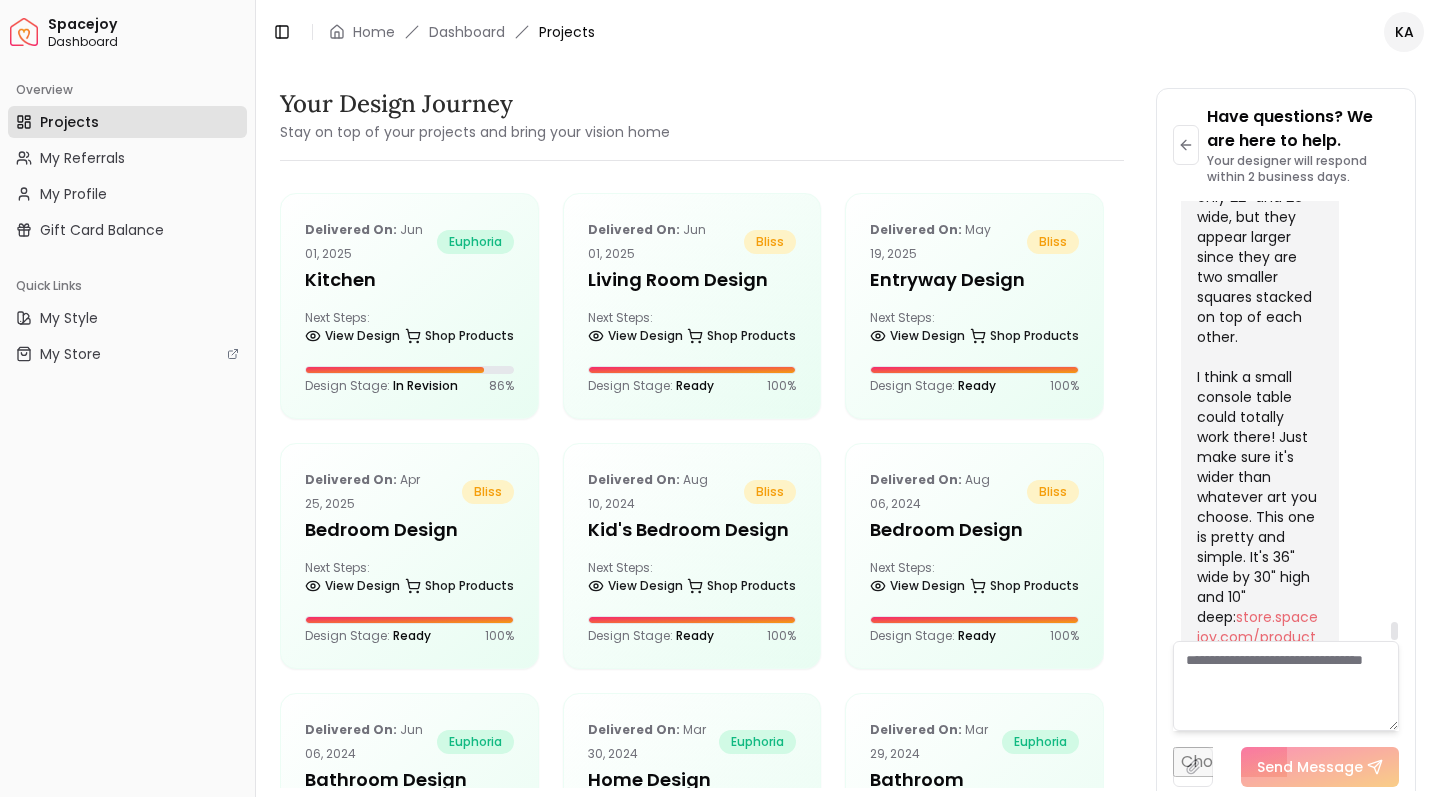click on "Hi [NAME]!
I'm so glad you love the bench!
Ooh, I really like that artwork! Unfortunately, the Bliss package only comes with two revisions, so that was your last one. I tried to find that exact piece, but I haven't been able to. It's possible it was commissioned only for the hotel. I'd recommend checking Etsy for similar pieces. Spacejoy isn't currently partnered with Etsy to use their items in our designs, which is why I wasn't able to source from there for your revision, but you can find some really unique items one there. I tried searching "black and white minimal abstract string art" and this is what came up:  etsy.com/search?q=black+and+white+minimal+mountain+shaped+string+art&ref=search_bar&dd_referrer=https://www.etsy.com/ store.spacejoy.com/products/delaney-marble-console-table-1 .
Hope this helps!" at bounding box center (1258, -163) 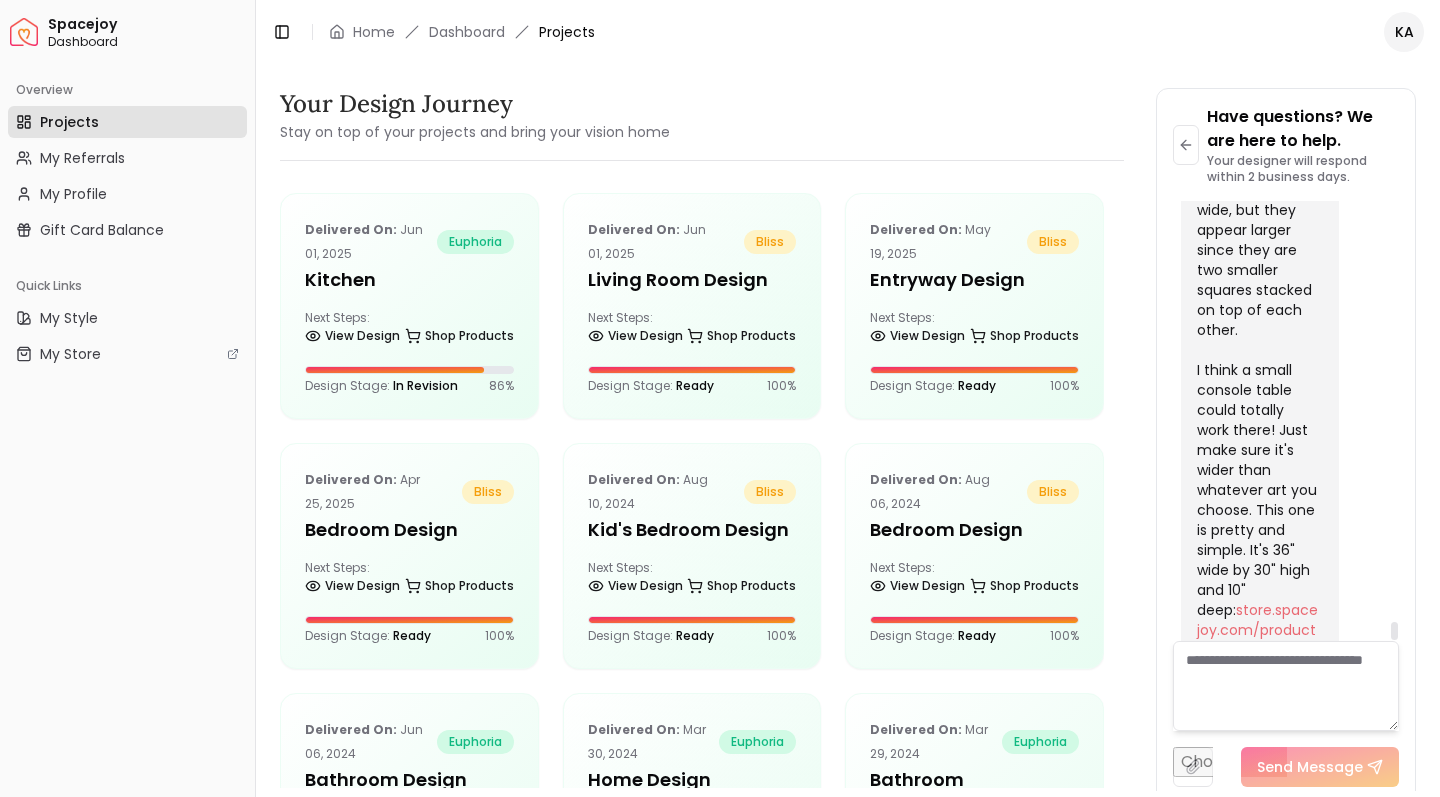 scroll, scrollTop: 11044, scrollLeft: 0, axis: vertical 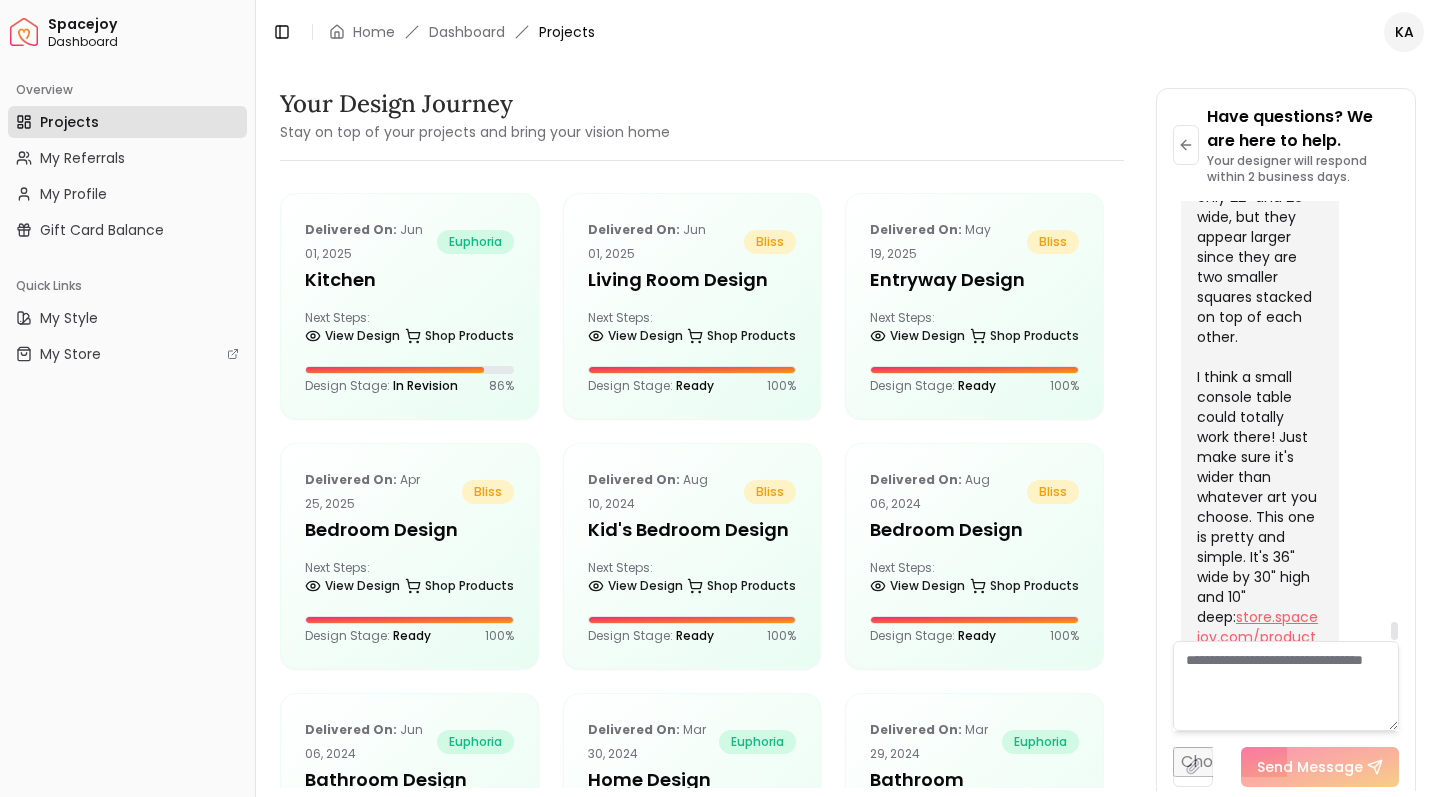 click on "store.spacejoy.com/products/delaney-marble-console-table-1" at bounding box center [1257, 657] 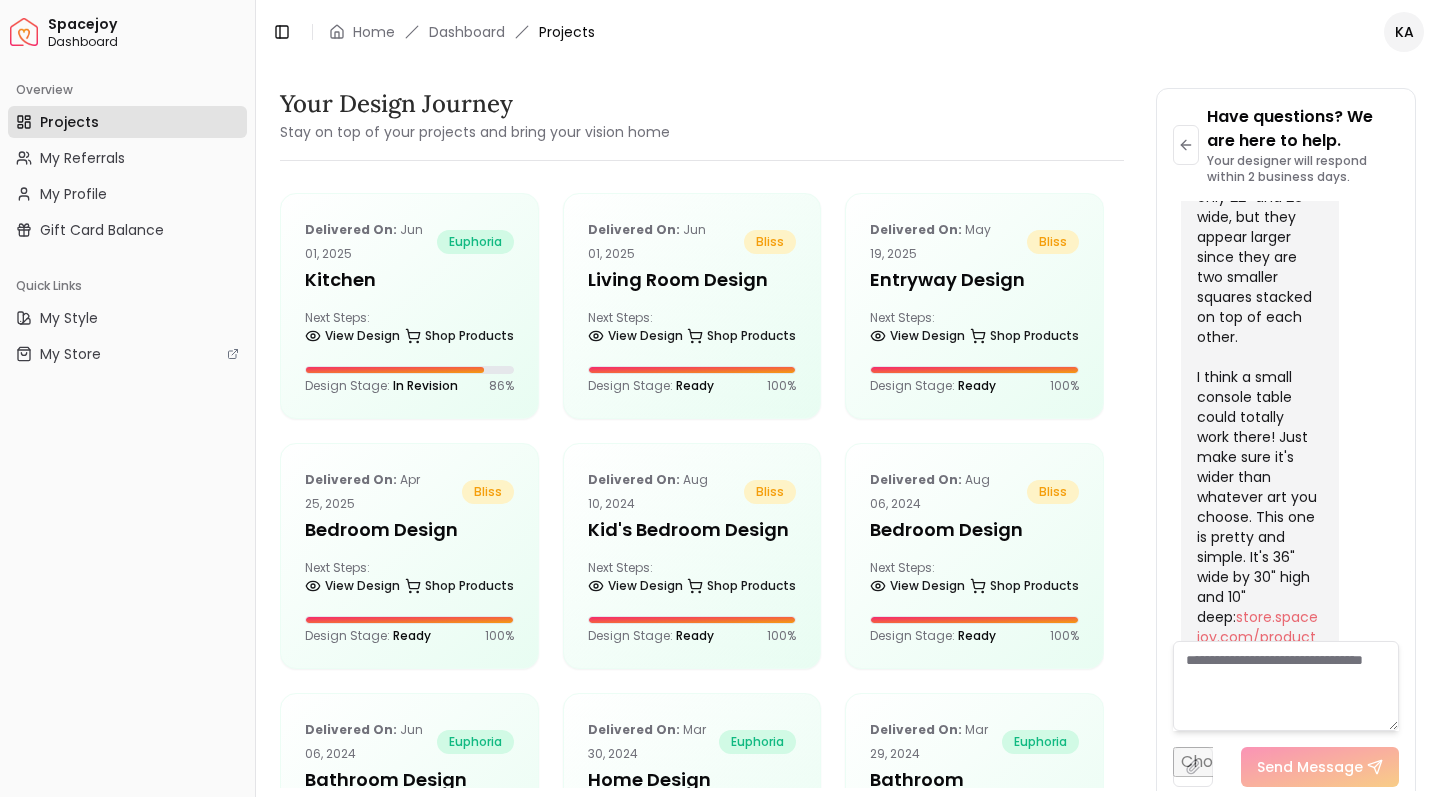 click on "Projects" at bounding box center [69, 122] 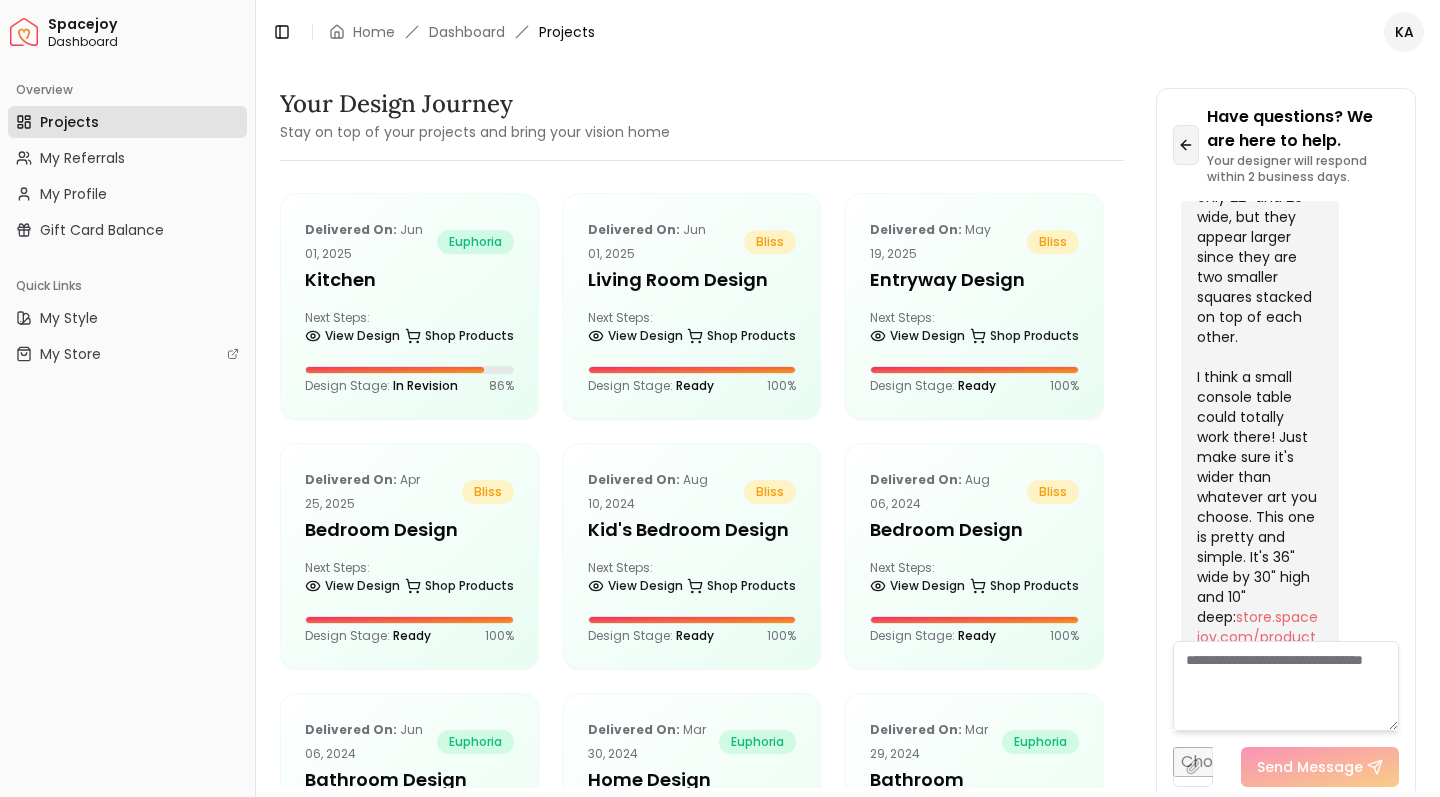 click 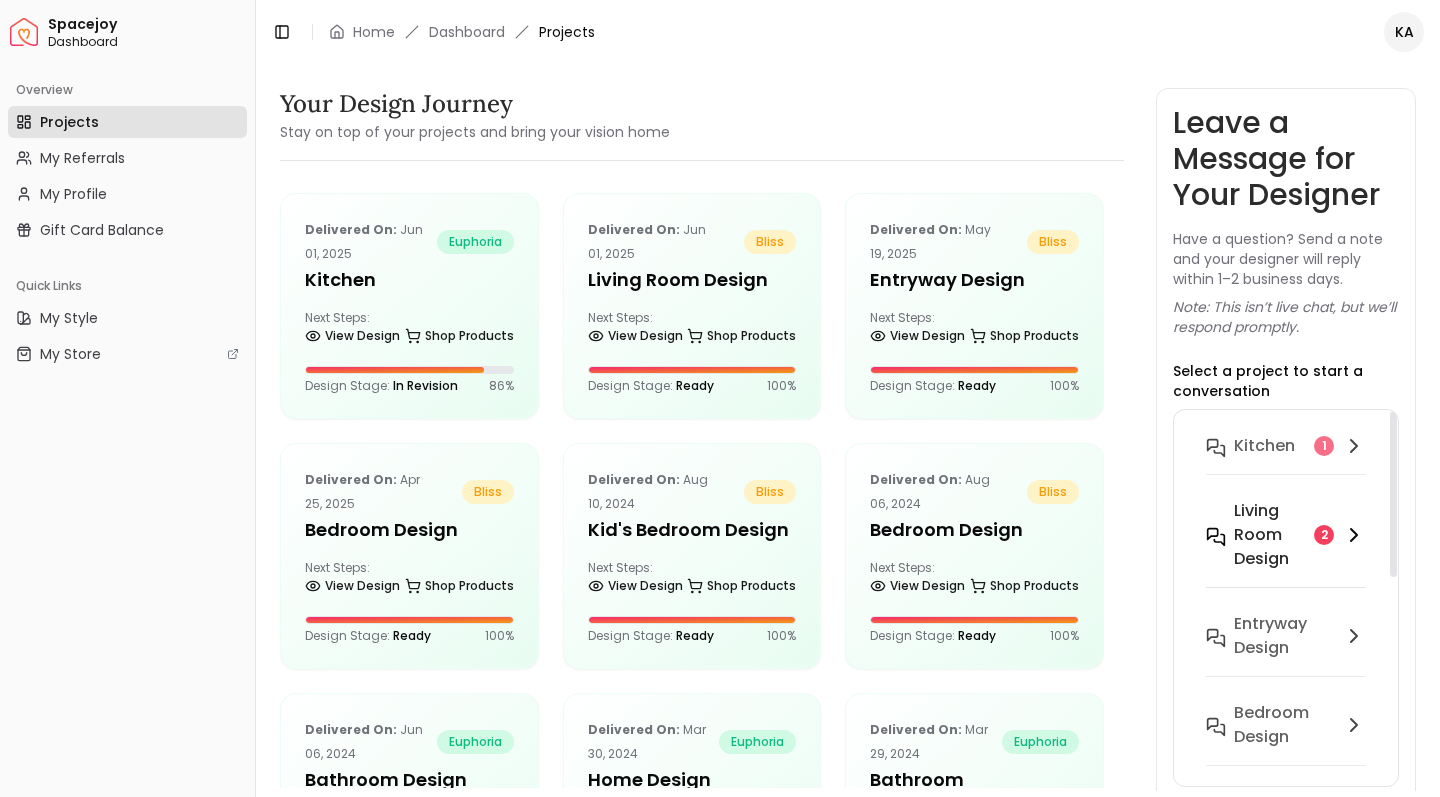 click on "Living Room design" at bounding box center [1270, 535] 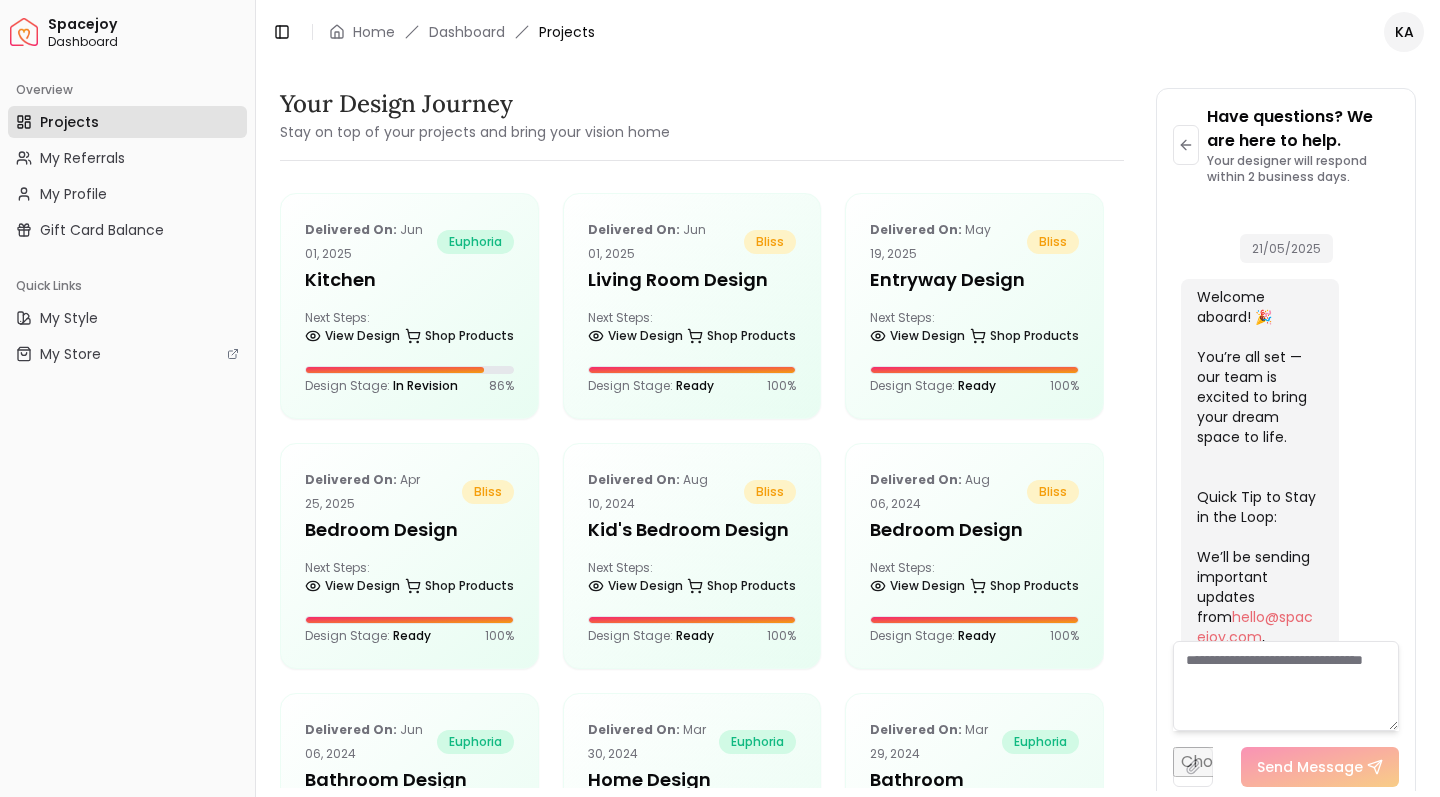 scroll, scrollTop: 5750, scrollLeft: 0, axis: vertical 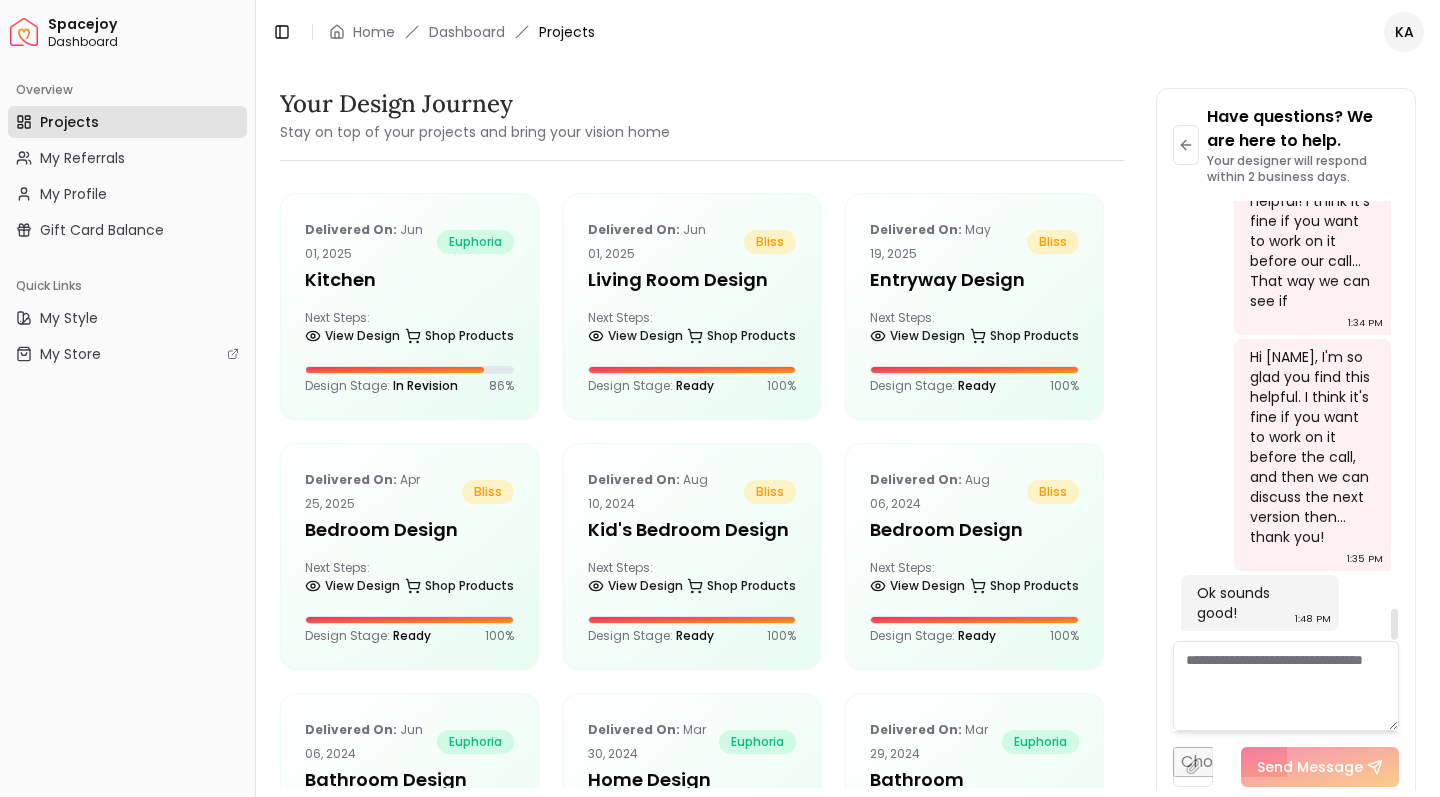 drag, startPoint x: 1395, startPoint y: 619, endPoint x: 1382, endPoint y: 661, distance: 43.965897 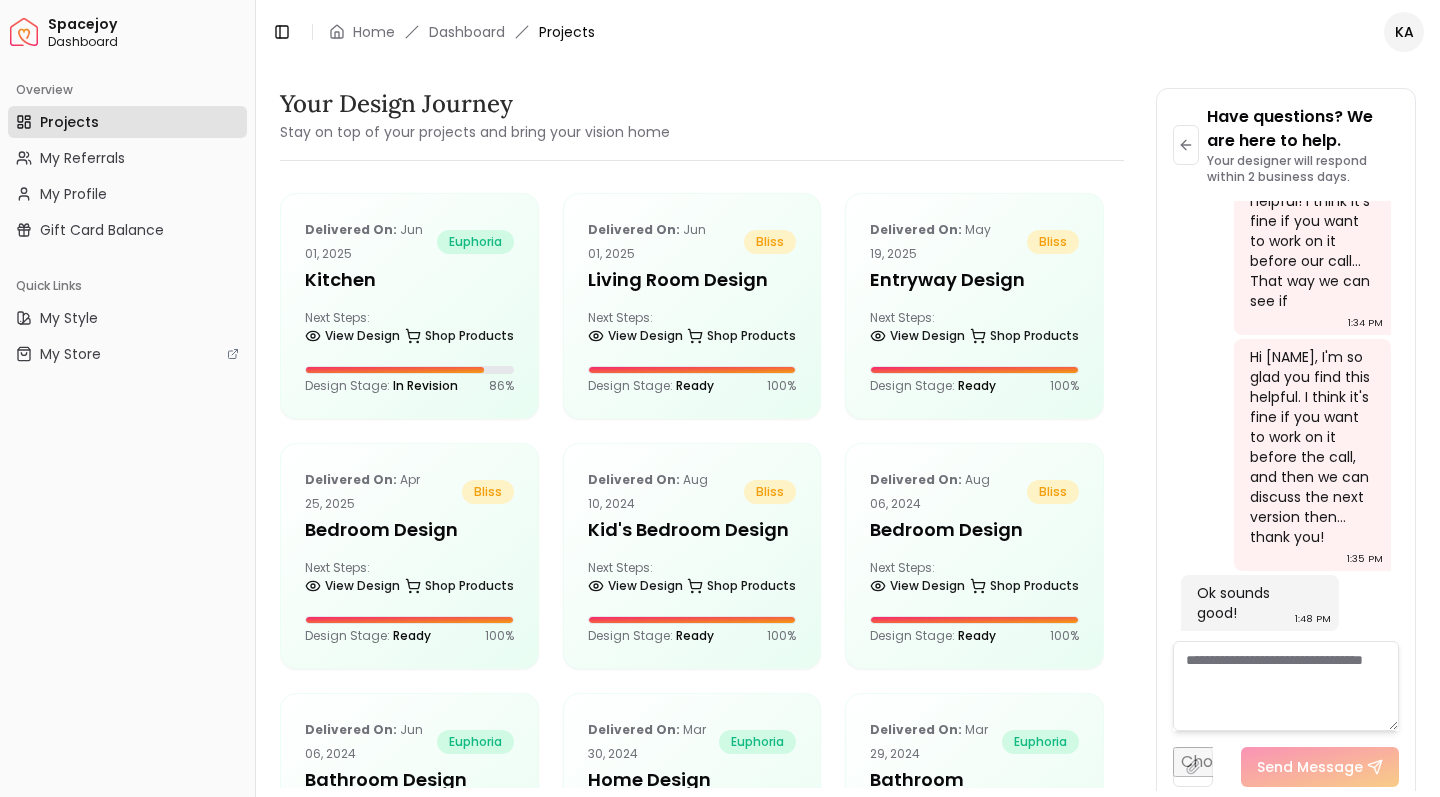 click on "Projects" at bounding box center (69, 122) 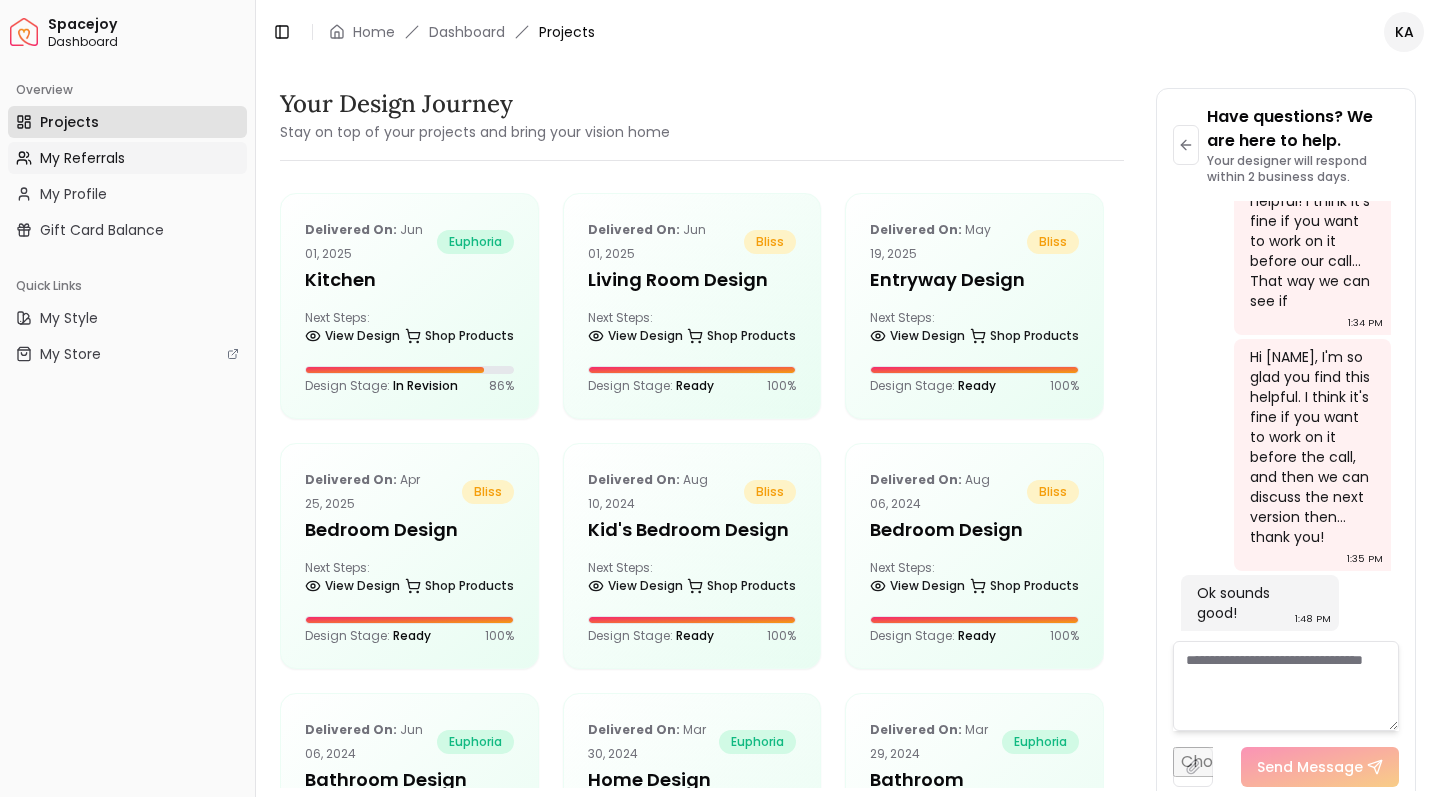 click on "My Referrals" at bounding box center (82, 158) 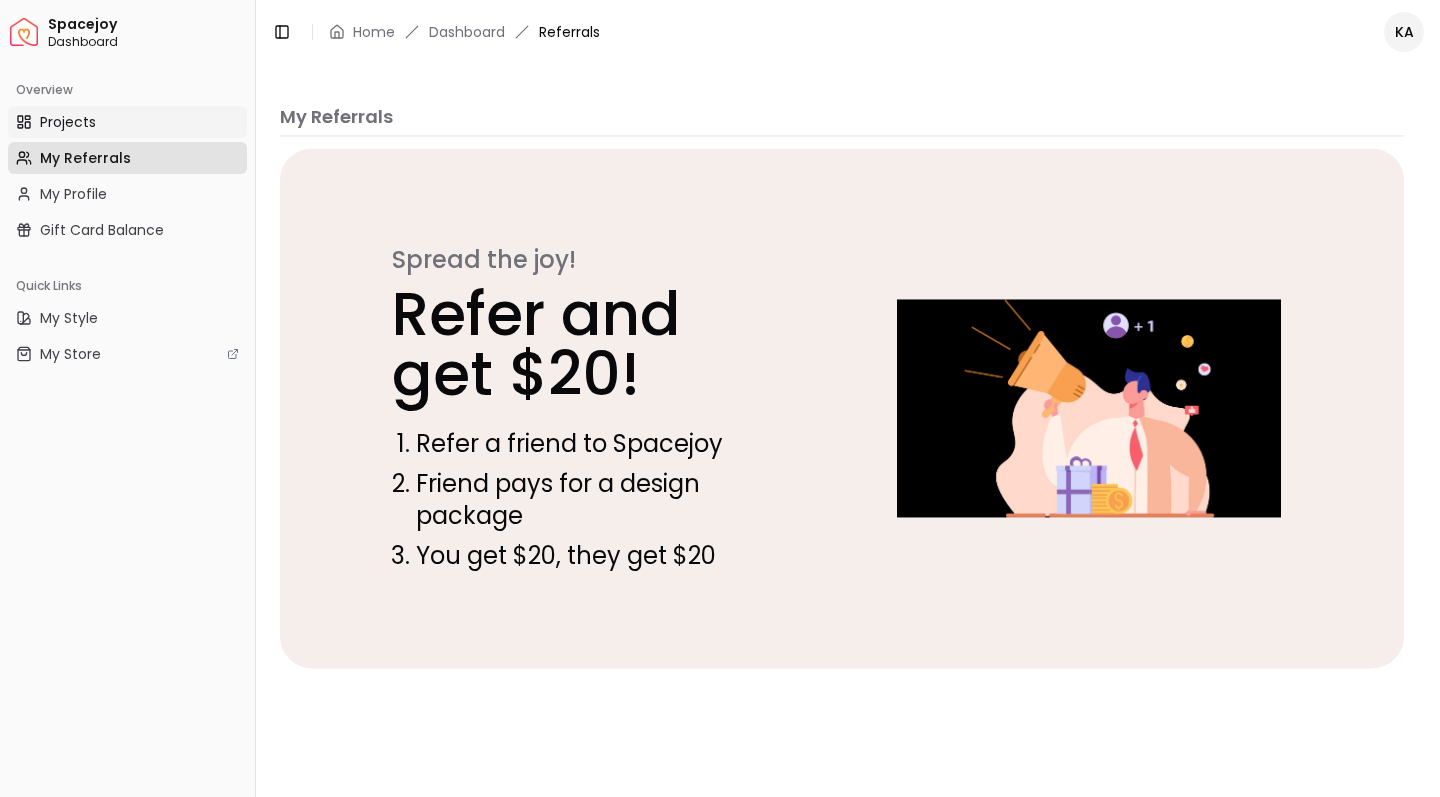 click on "Projects" at bounding box center [68, 122] 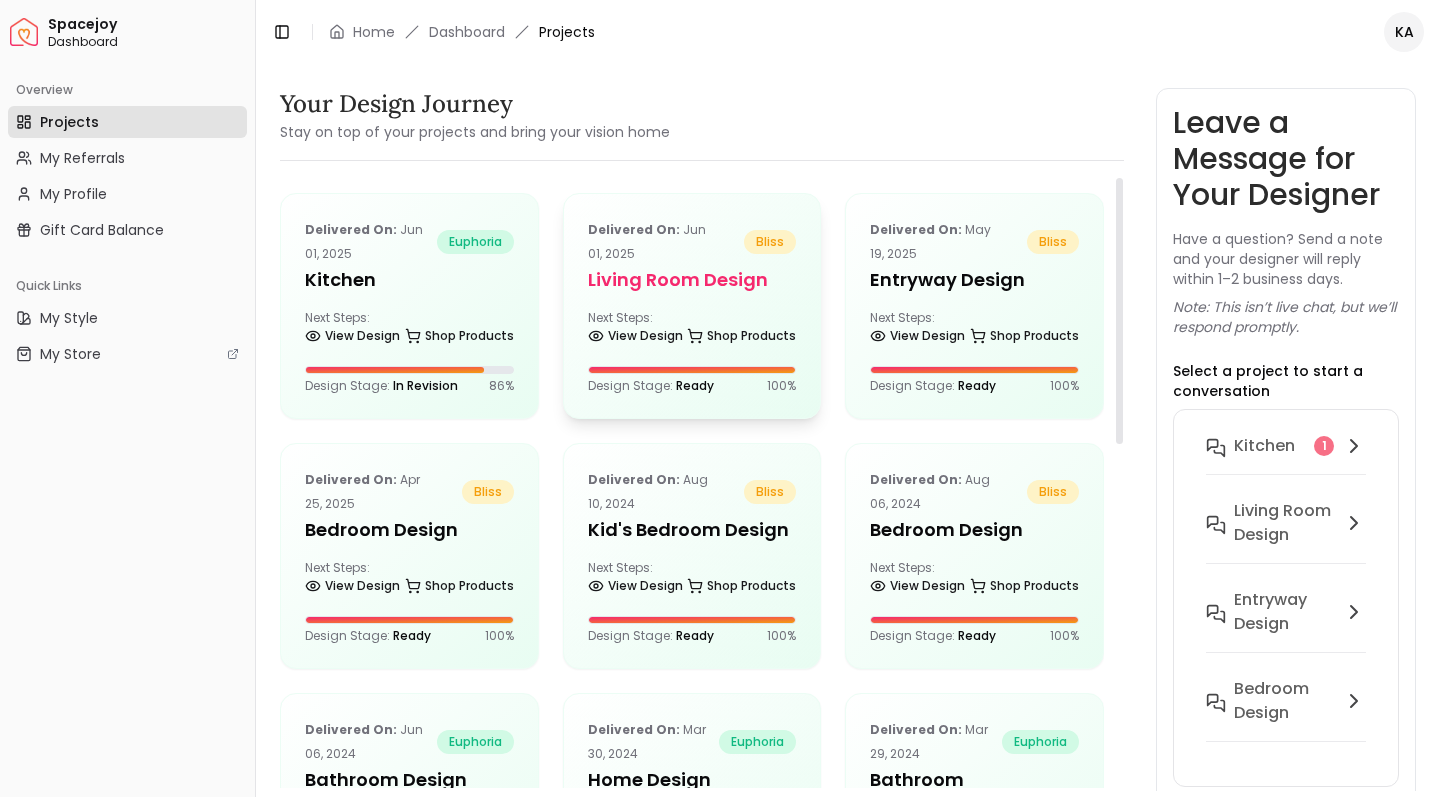 click on "Living Room design" at bounding box center (692, 280) 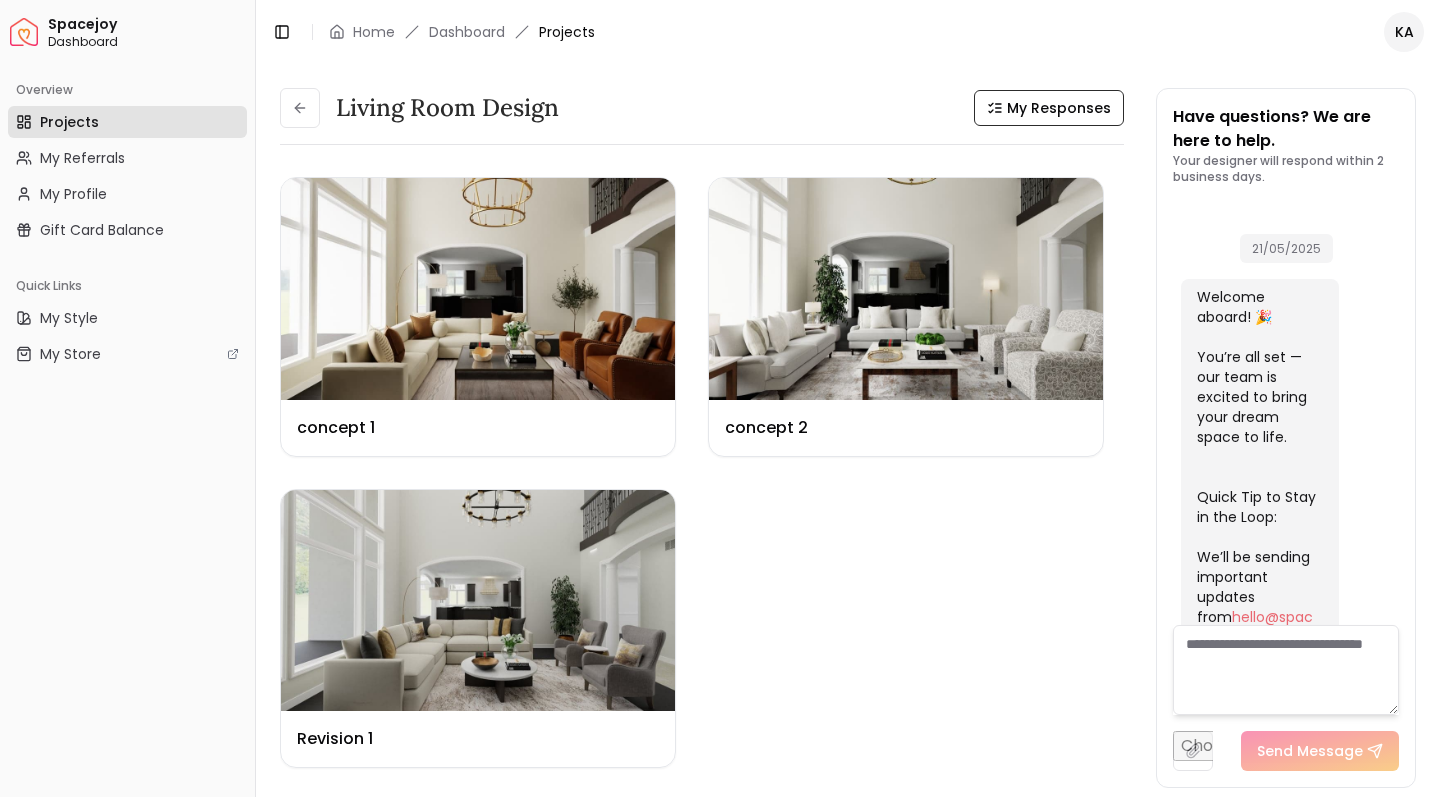 scroll, scrollTop: 5766, scrollLeft: 0, axis: vertical 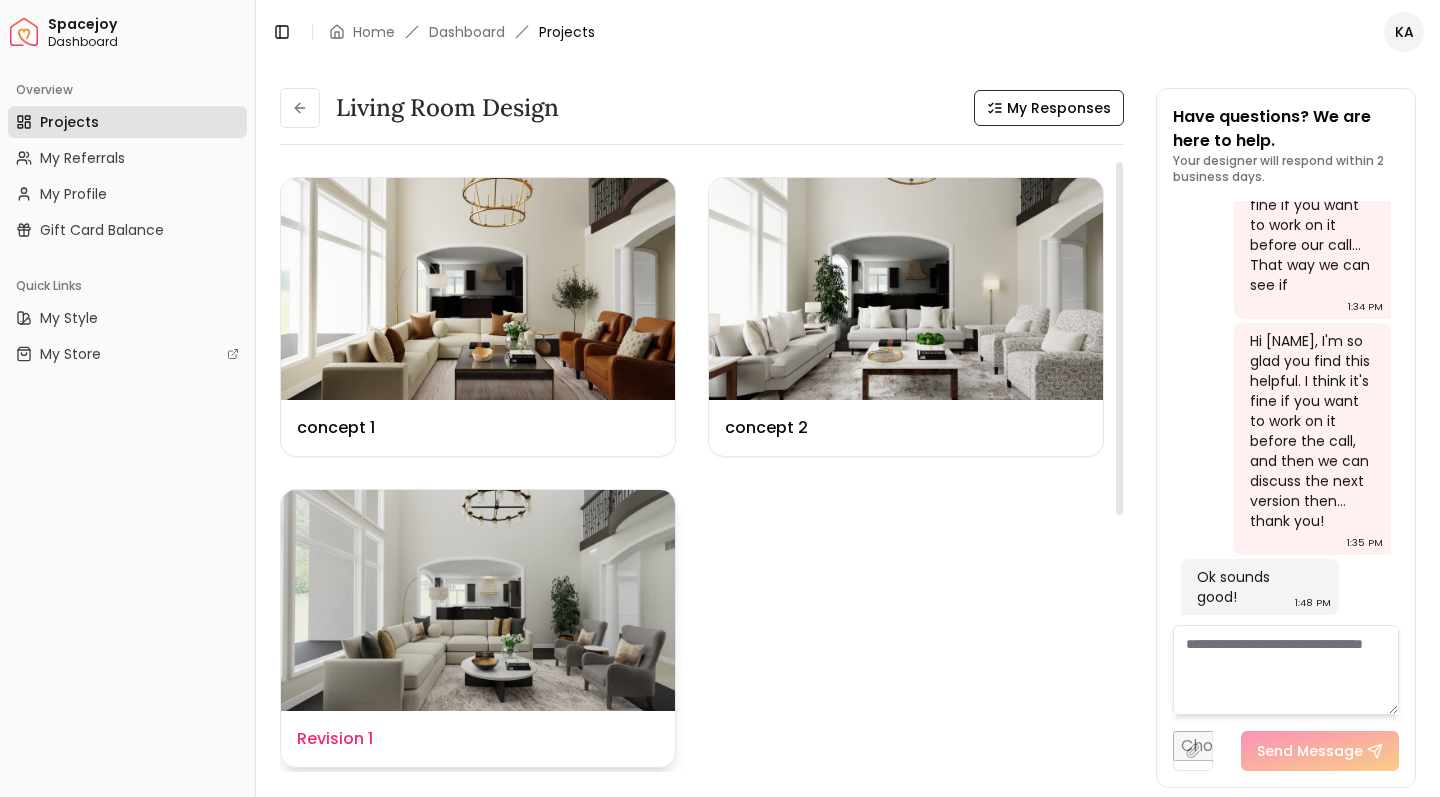 click at bounding box center (478, 601) 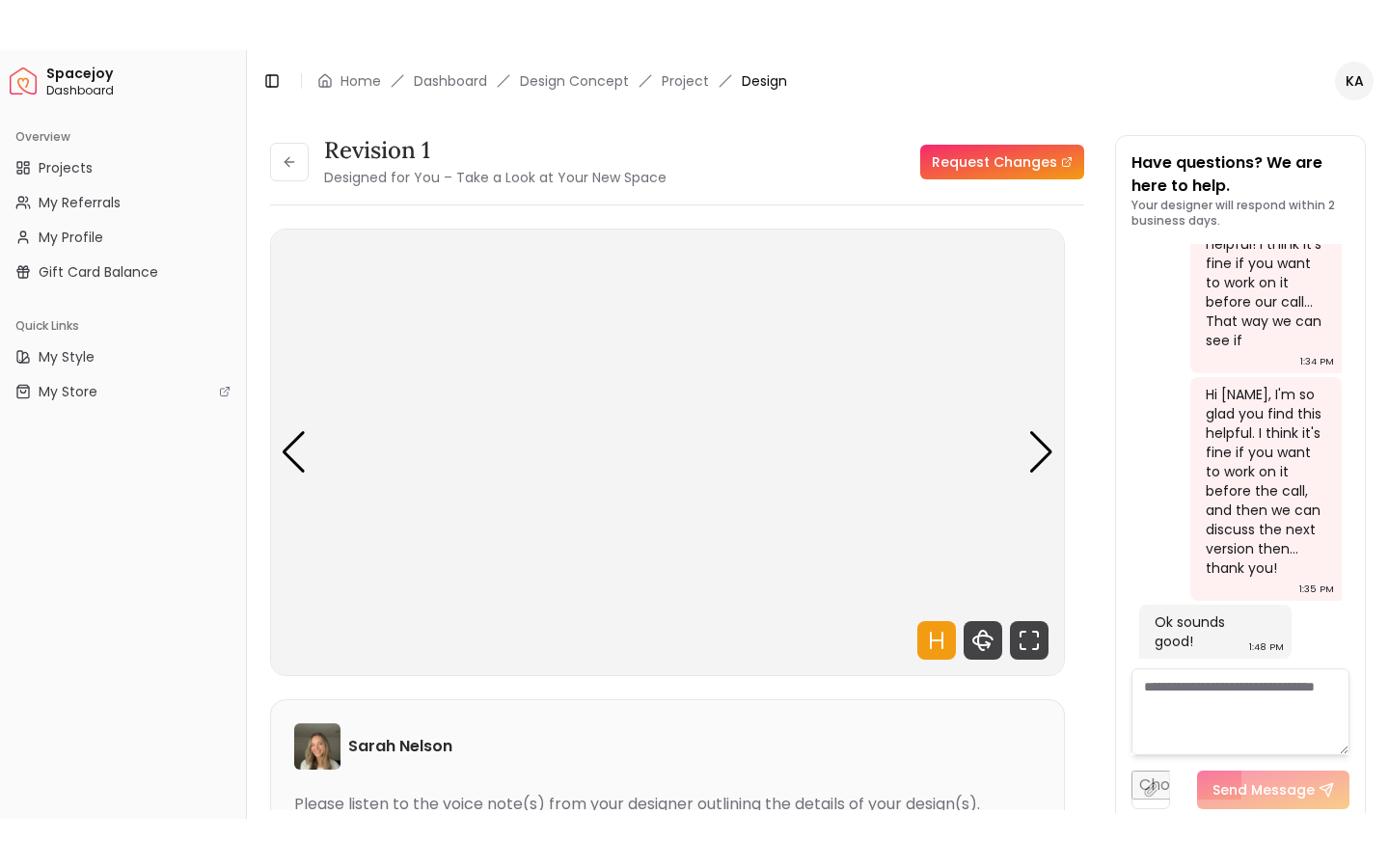scroll, scrollTop: 5546, scrollLeft: 0, axis: vertical 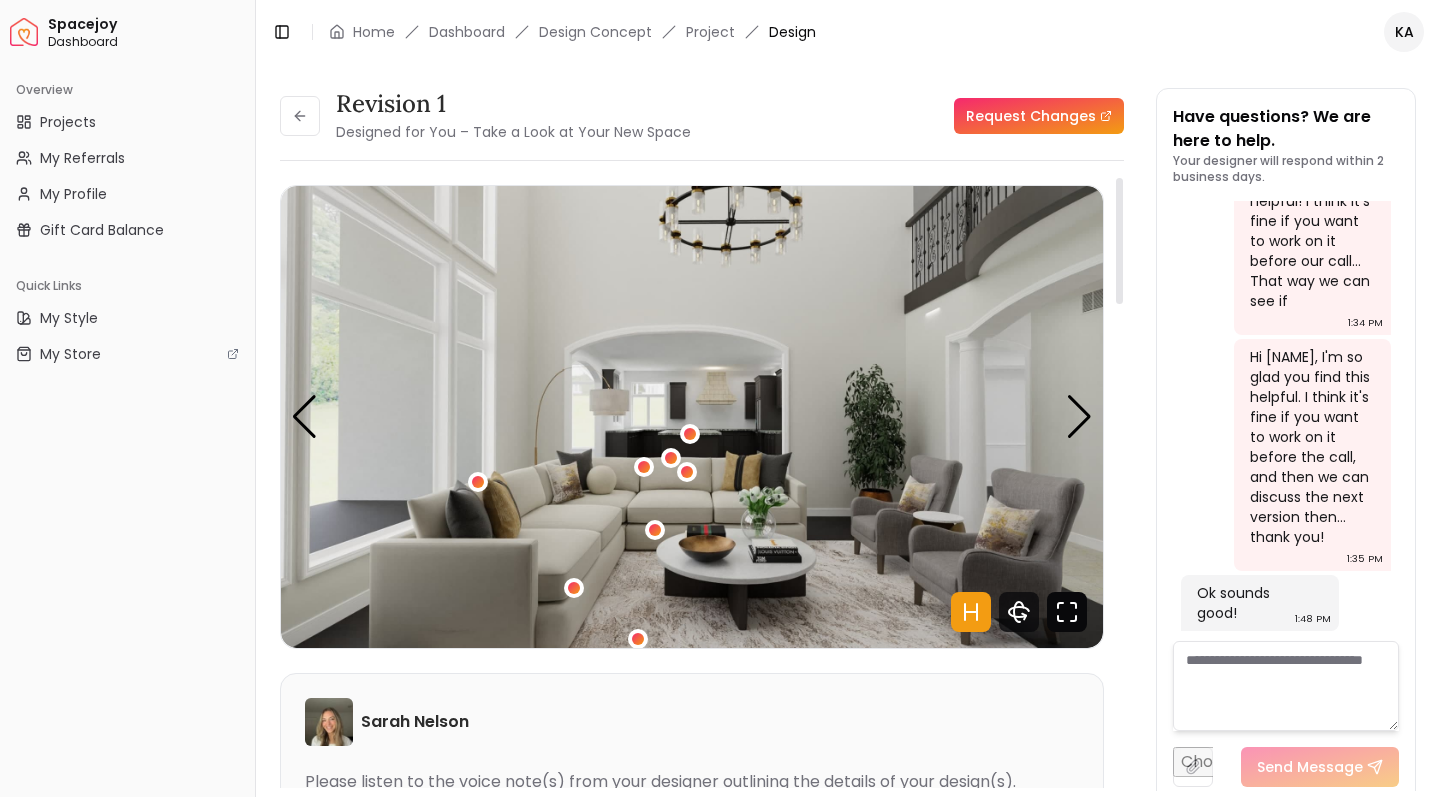 click 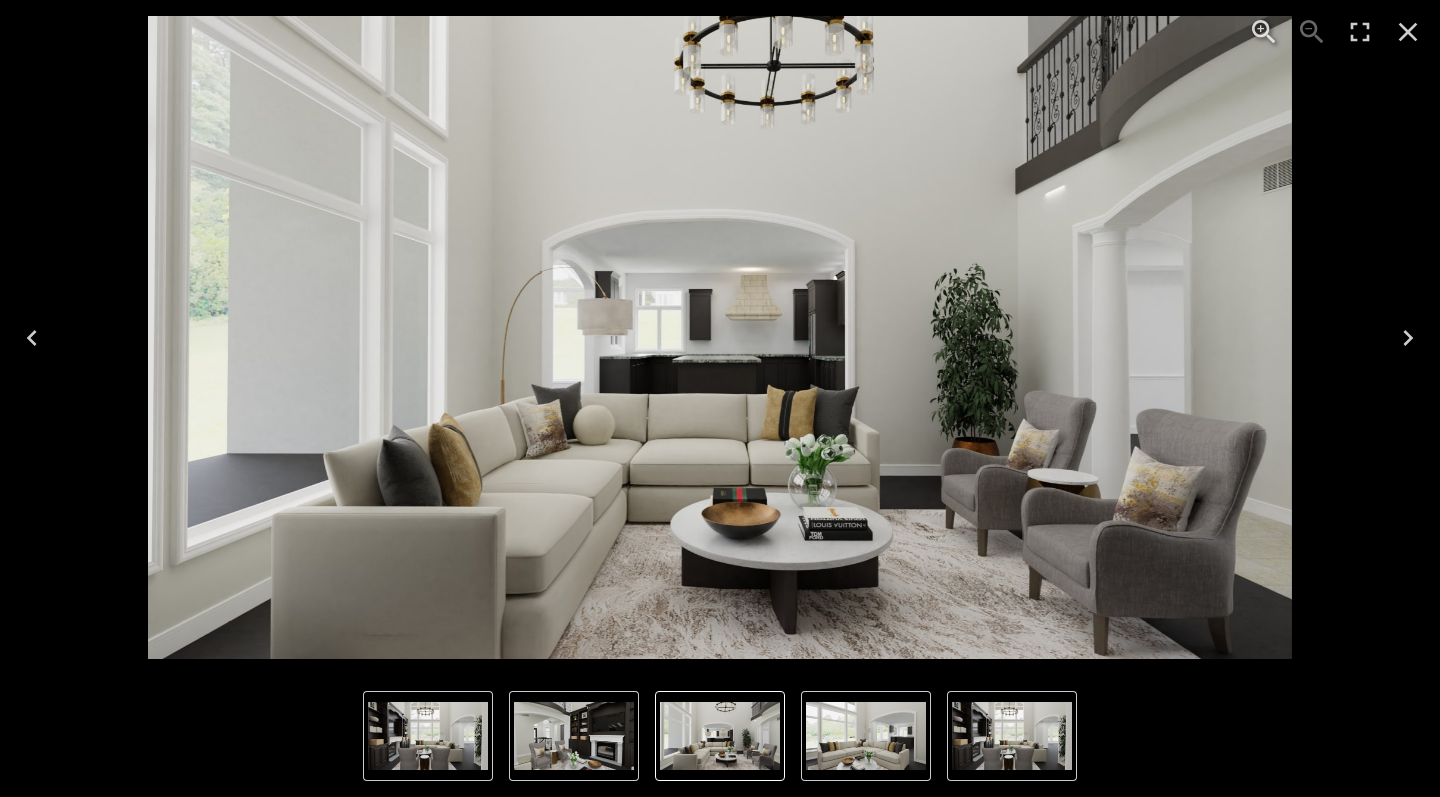 click 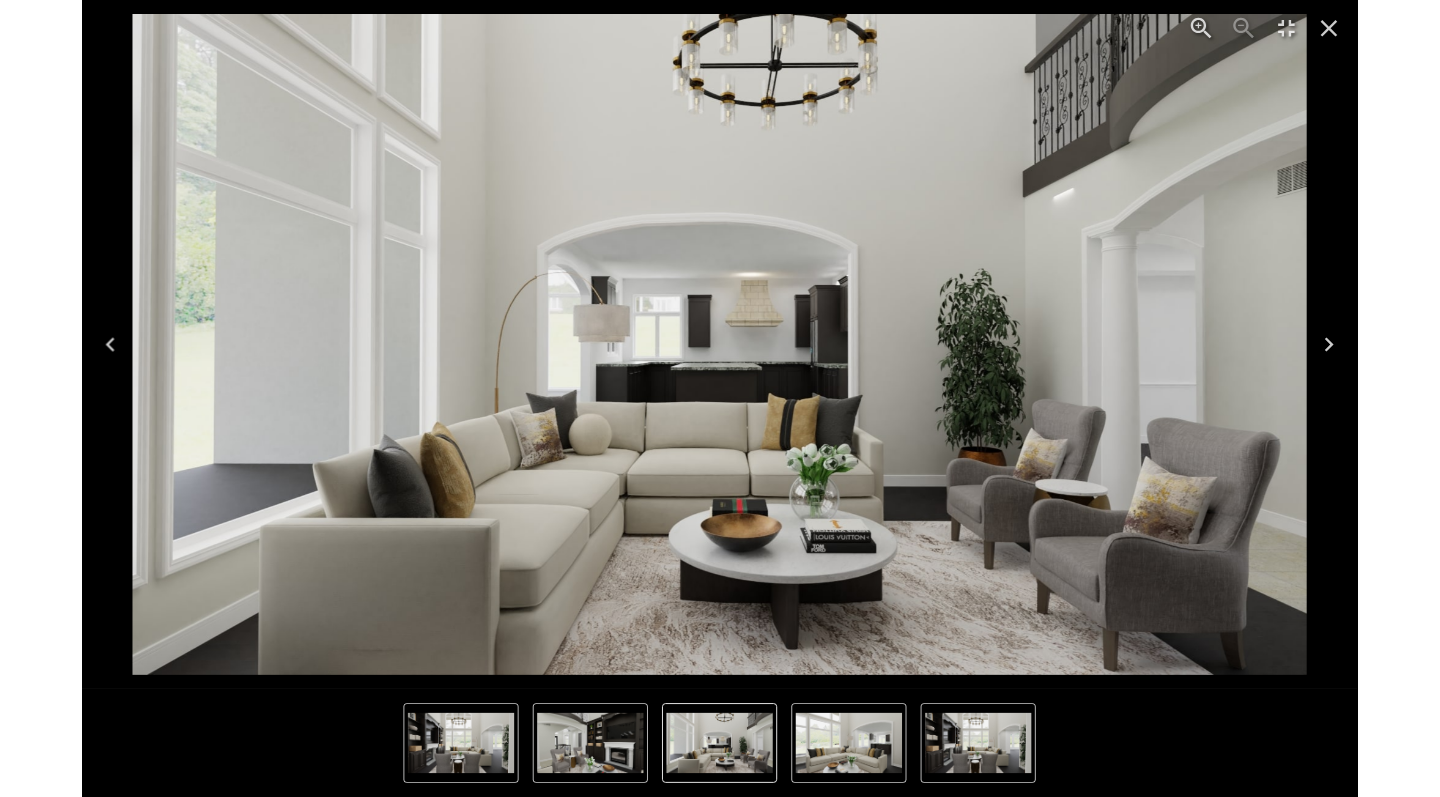 scroll, scrollTop: 5647, scrollLeft: 0, axis: vertical 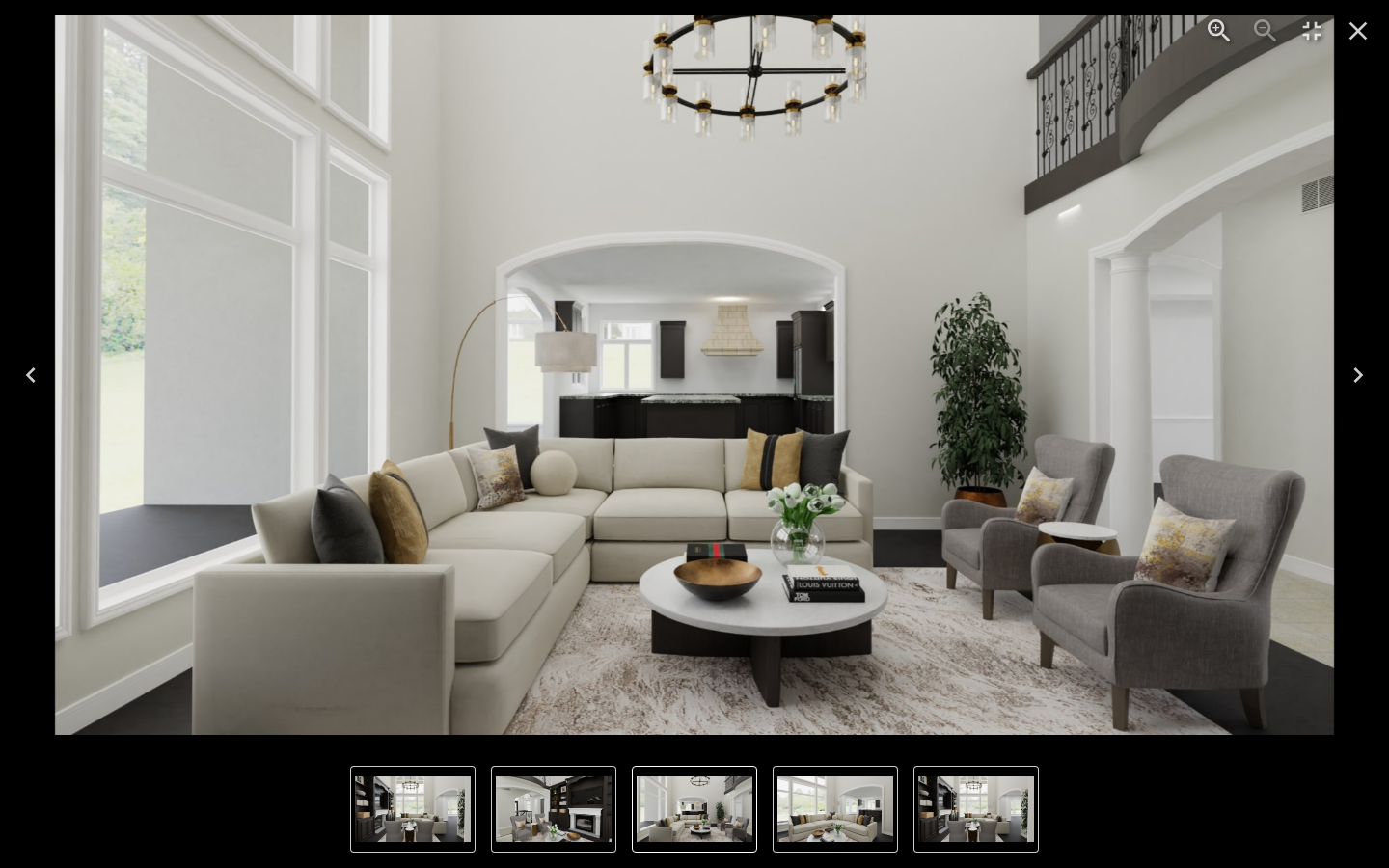 click 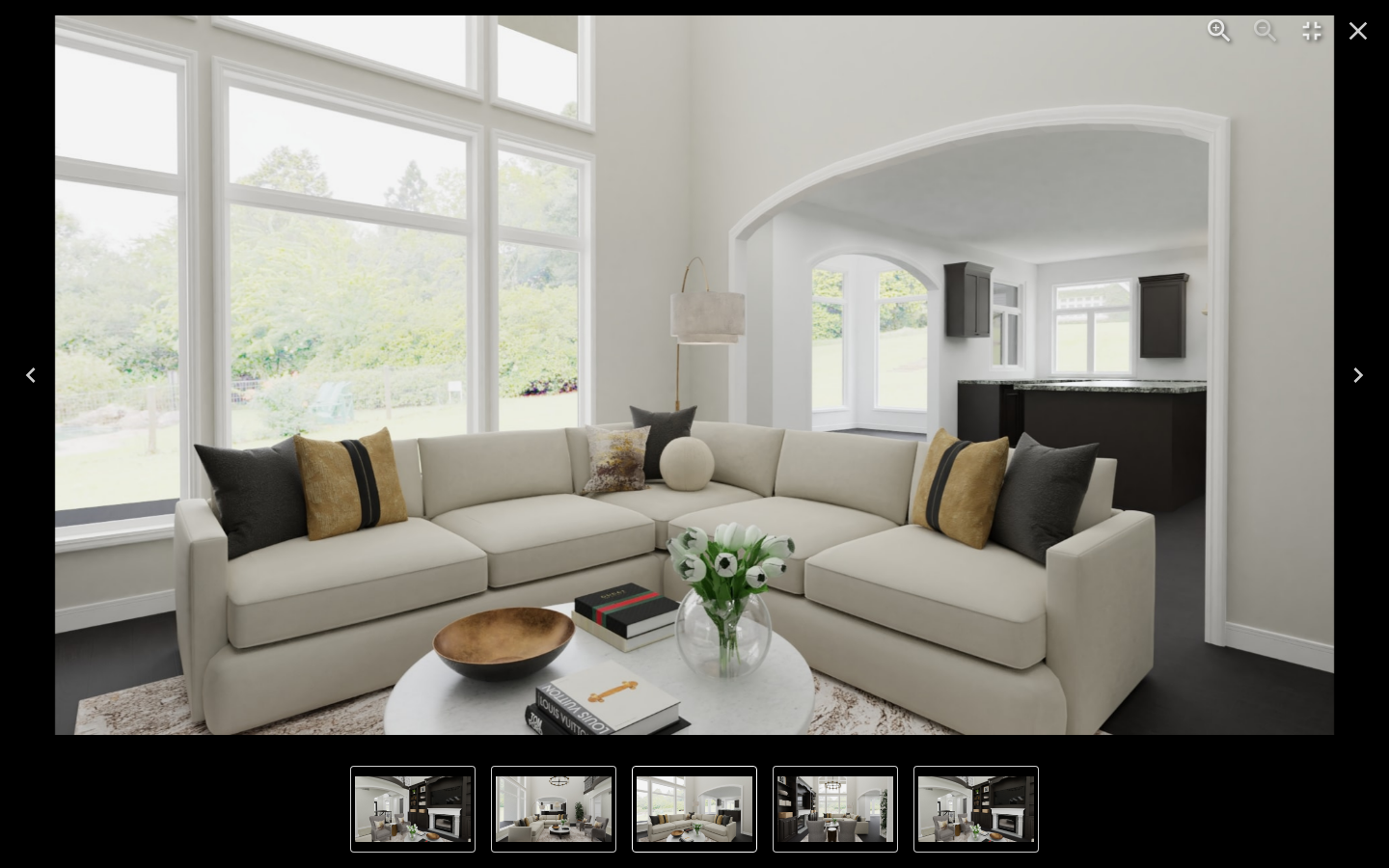click 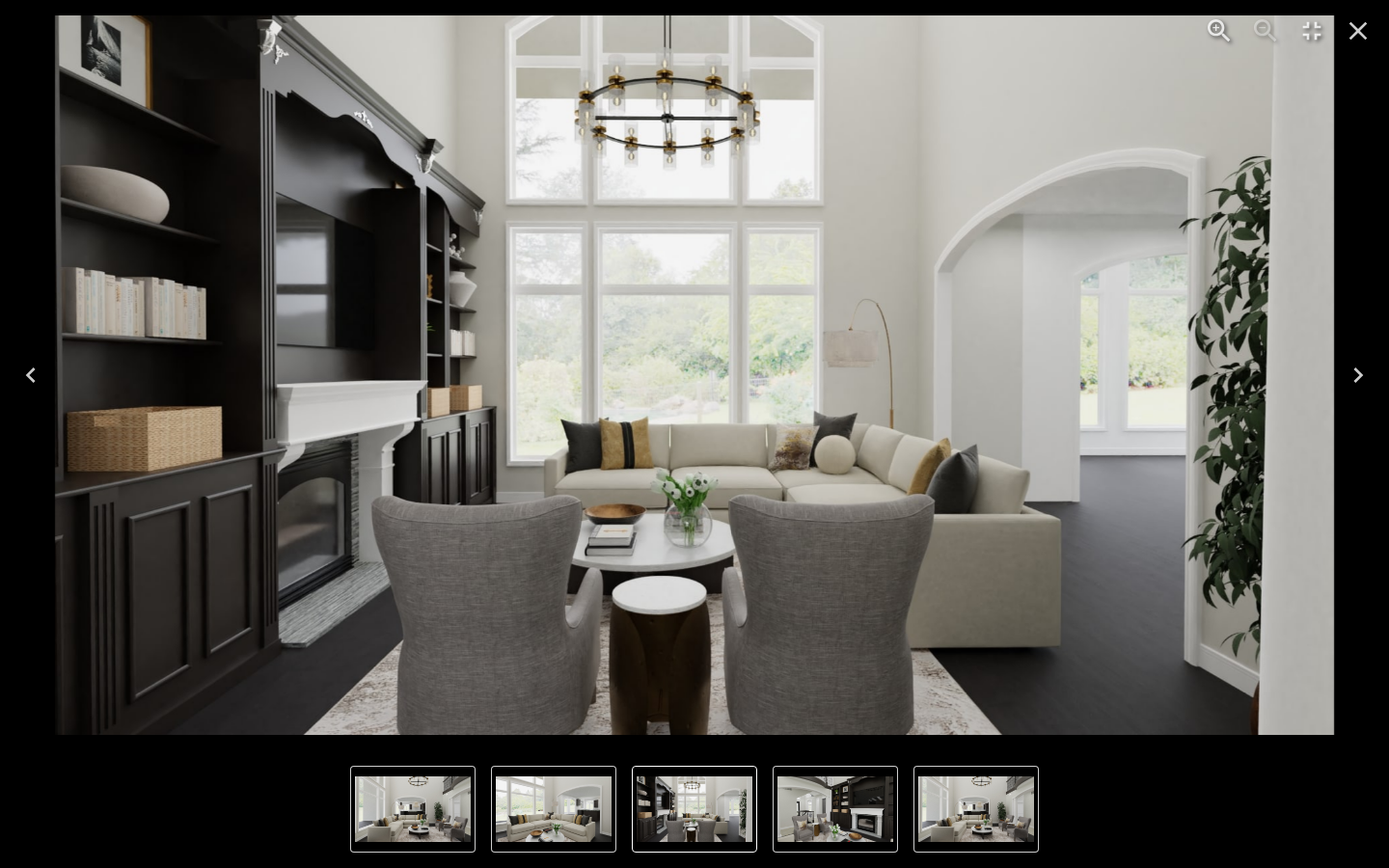click 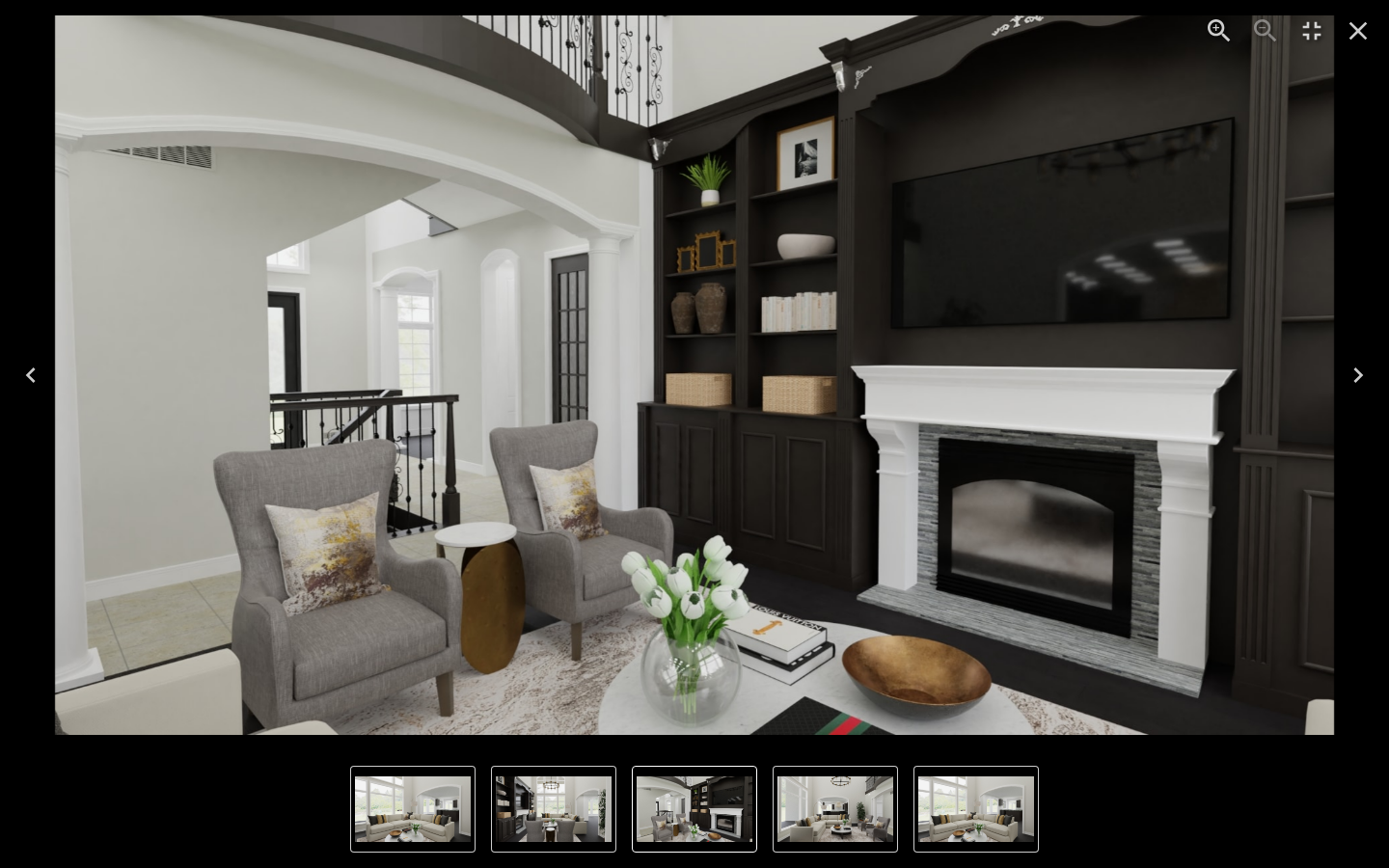 click 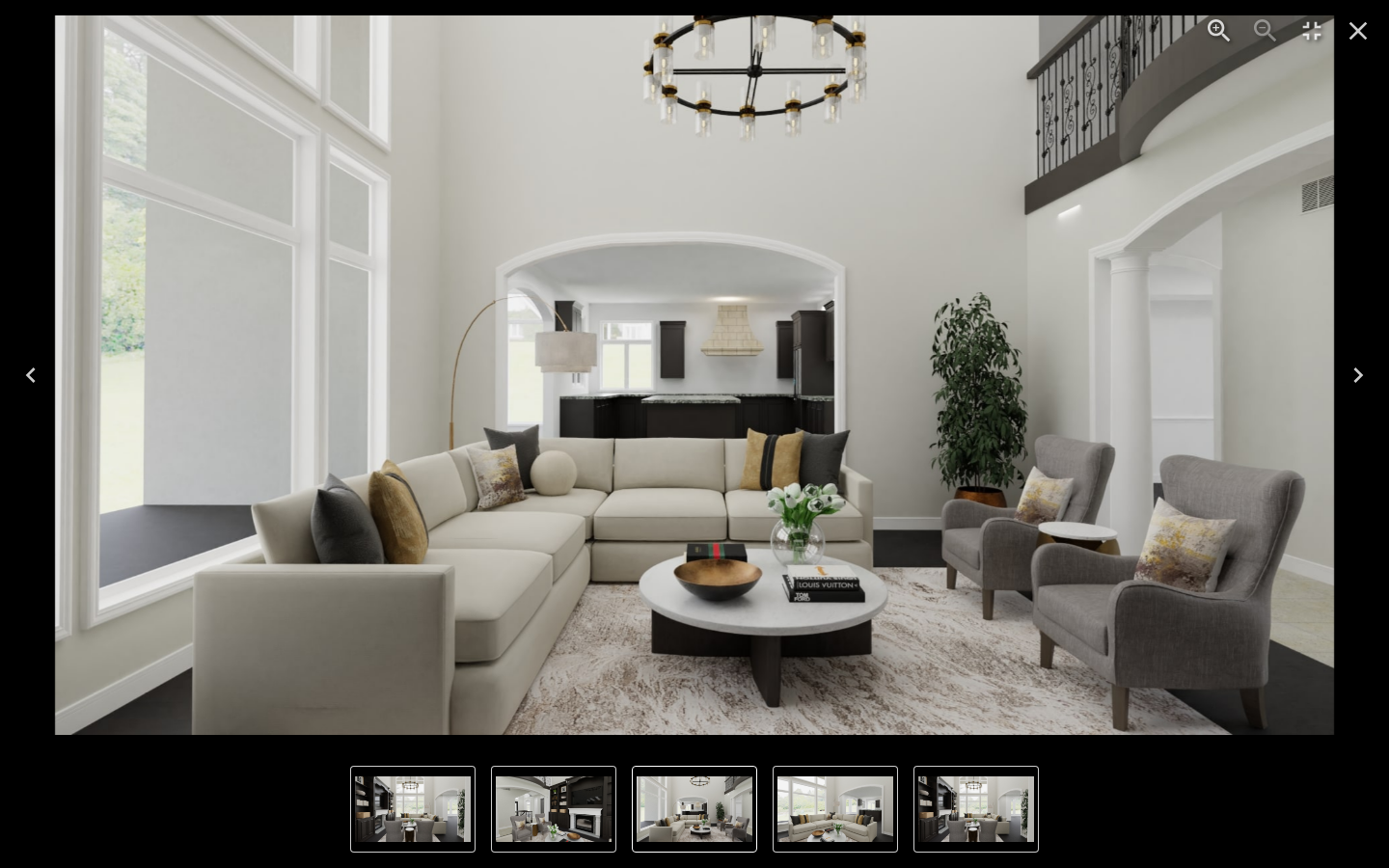 click 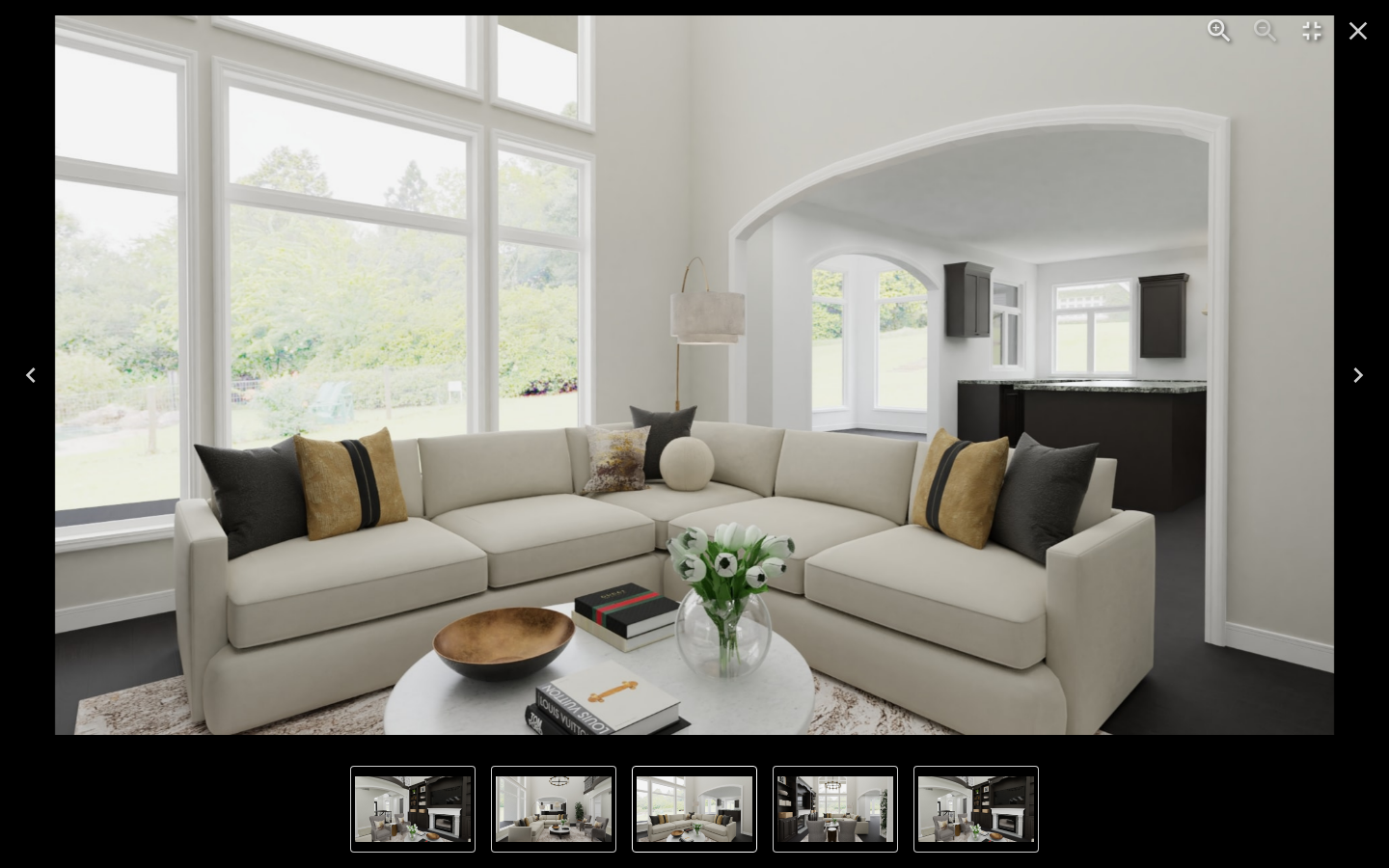 click 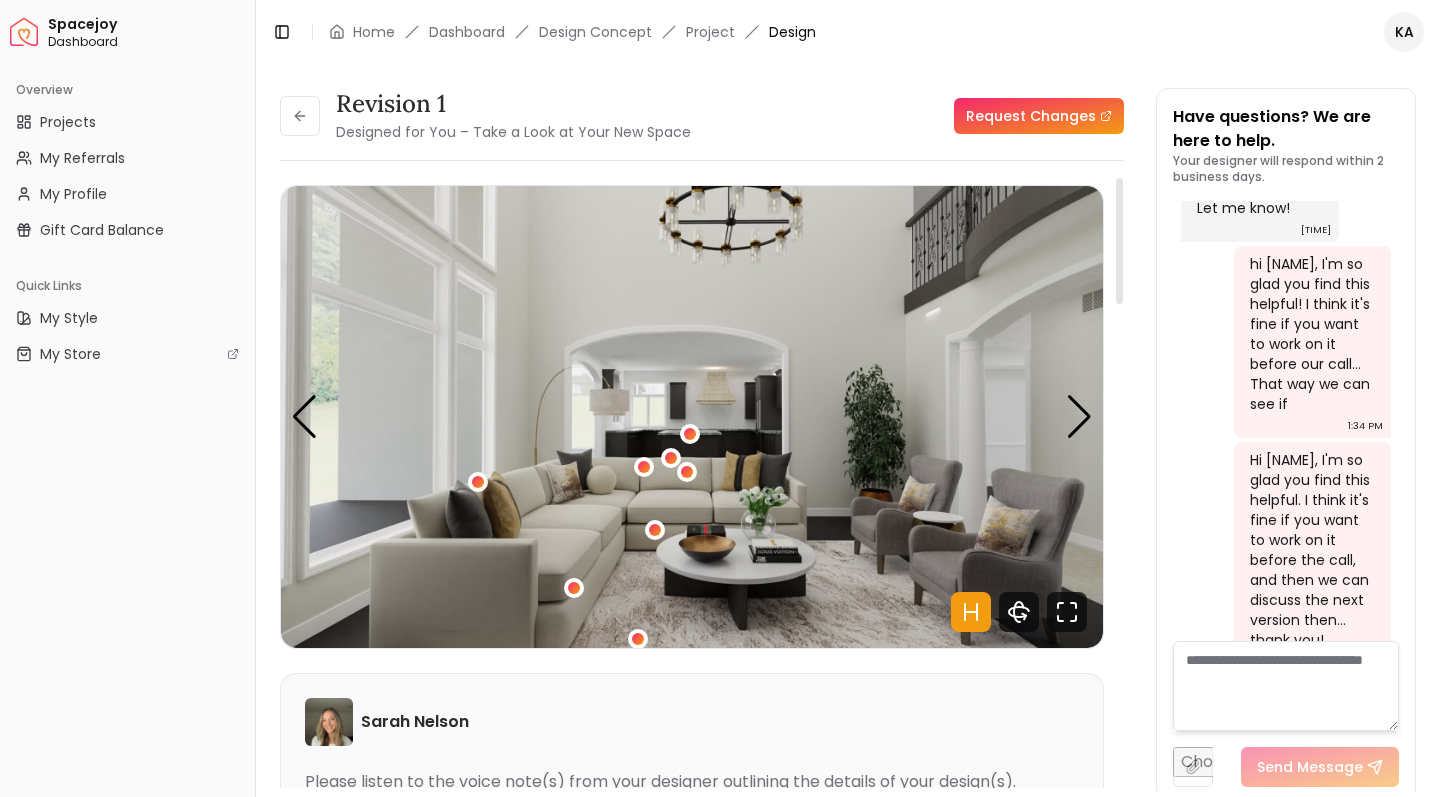 click at bounding box center [1119, 490] 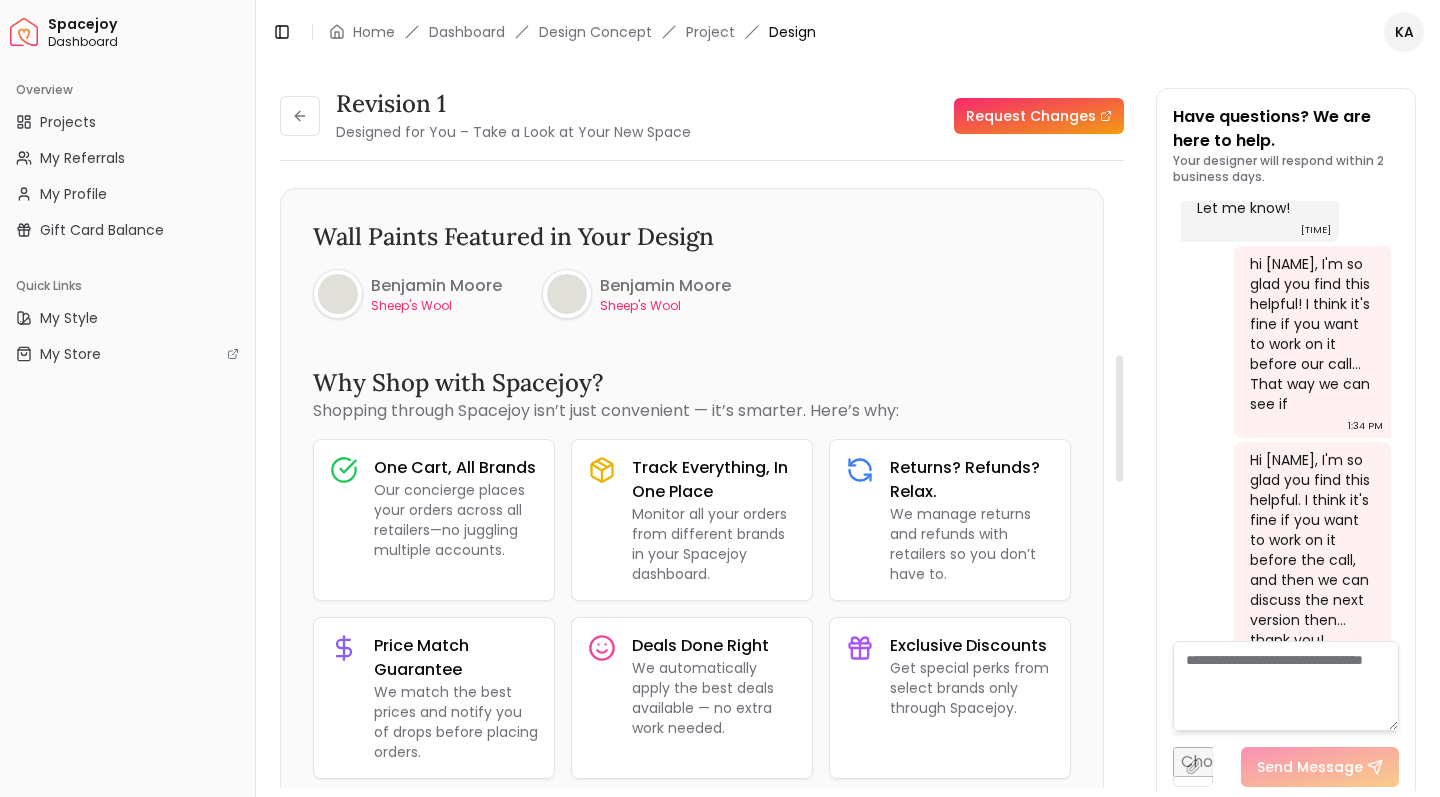 scroll, scrollTop: 860, scrollLeft: 0, axis: vertical 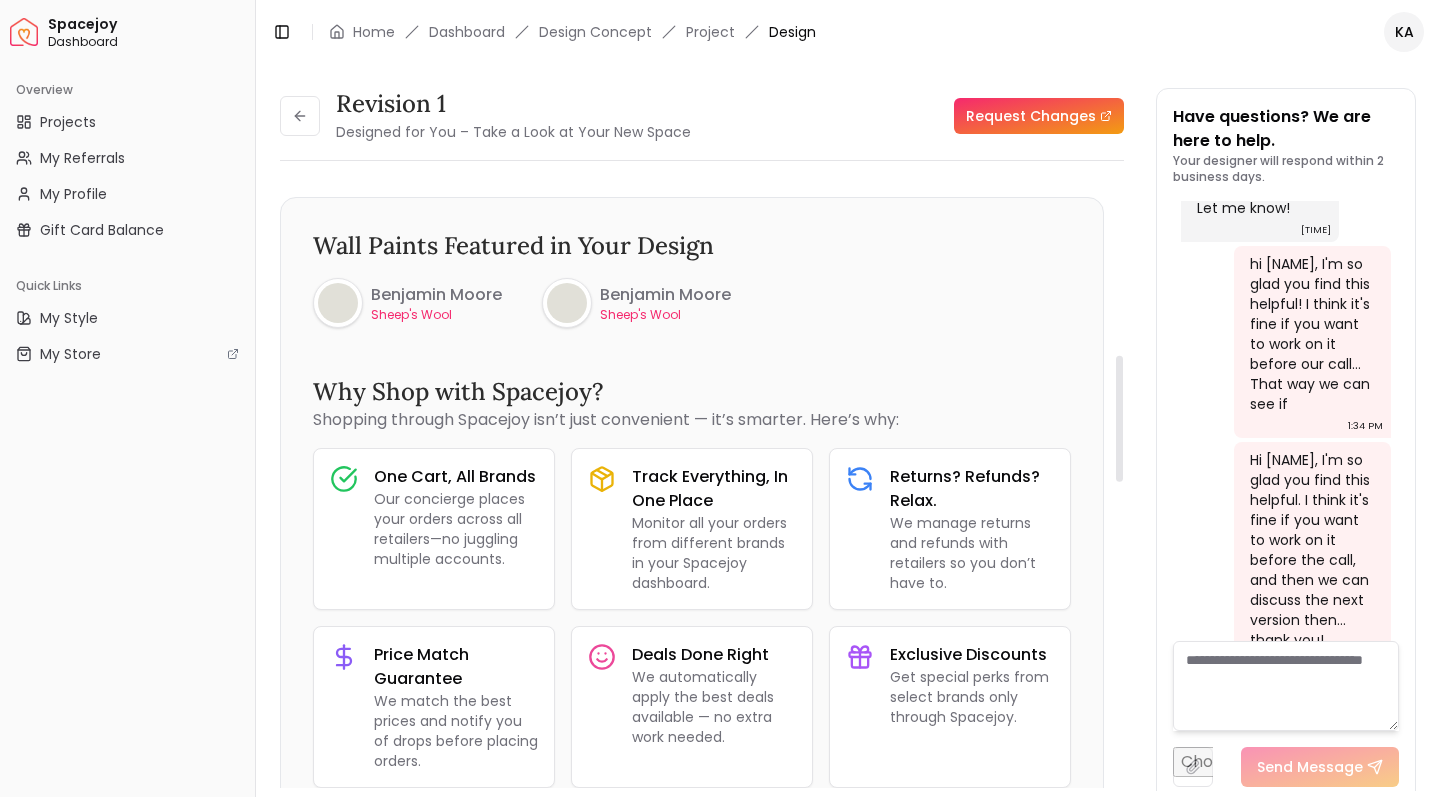 drag, startPoint x: 1117, startPoint y: 700, endPoint x: 1140, endPoint y: 442, distance: 259.02316 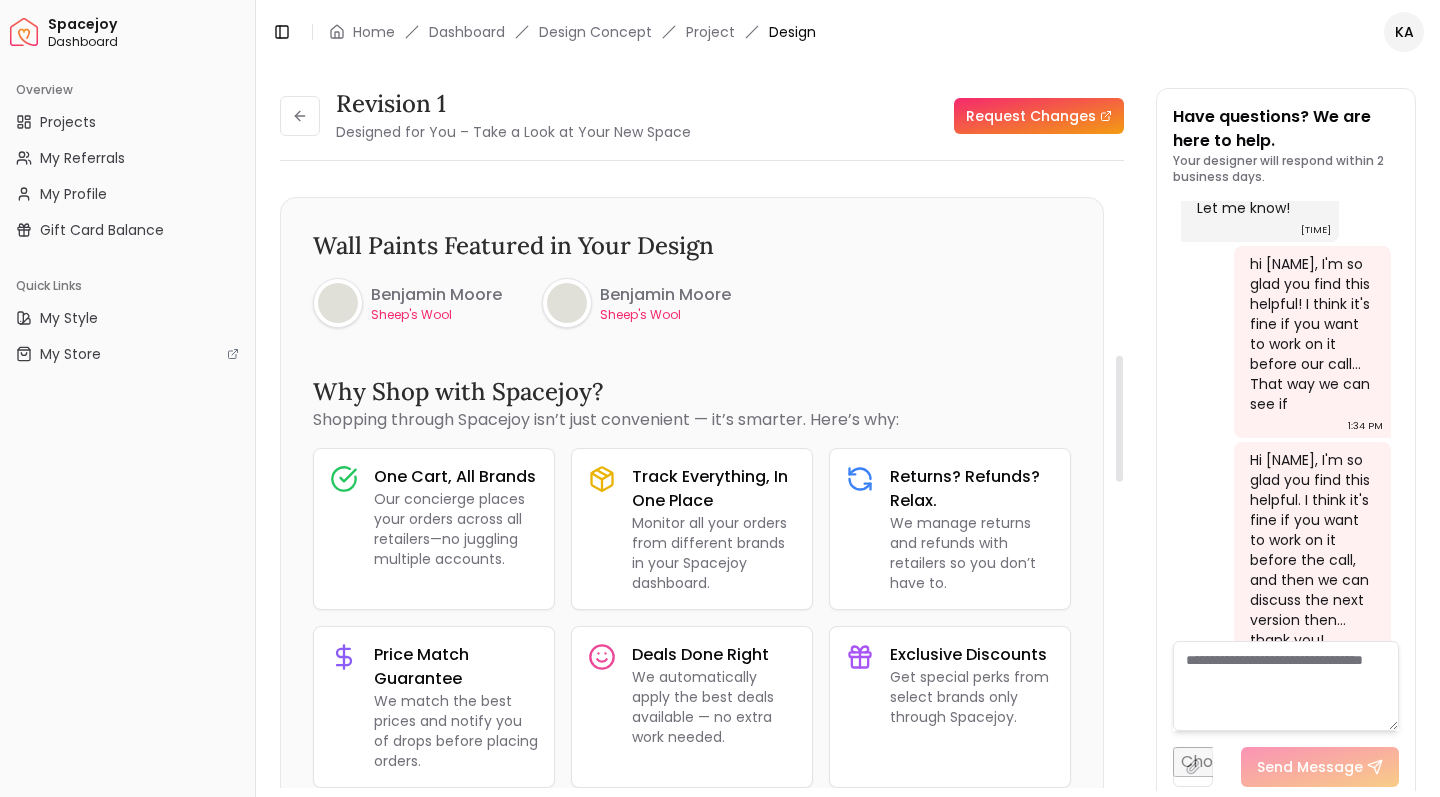 drag, startPoint x: 1113, startPoint y: 432, endPoint x: 1113, endPoint y: 286, distance: 146 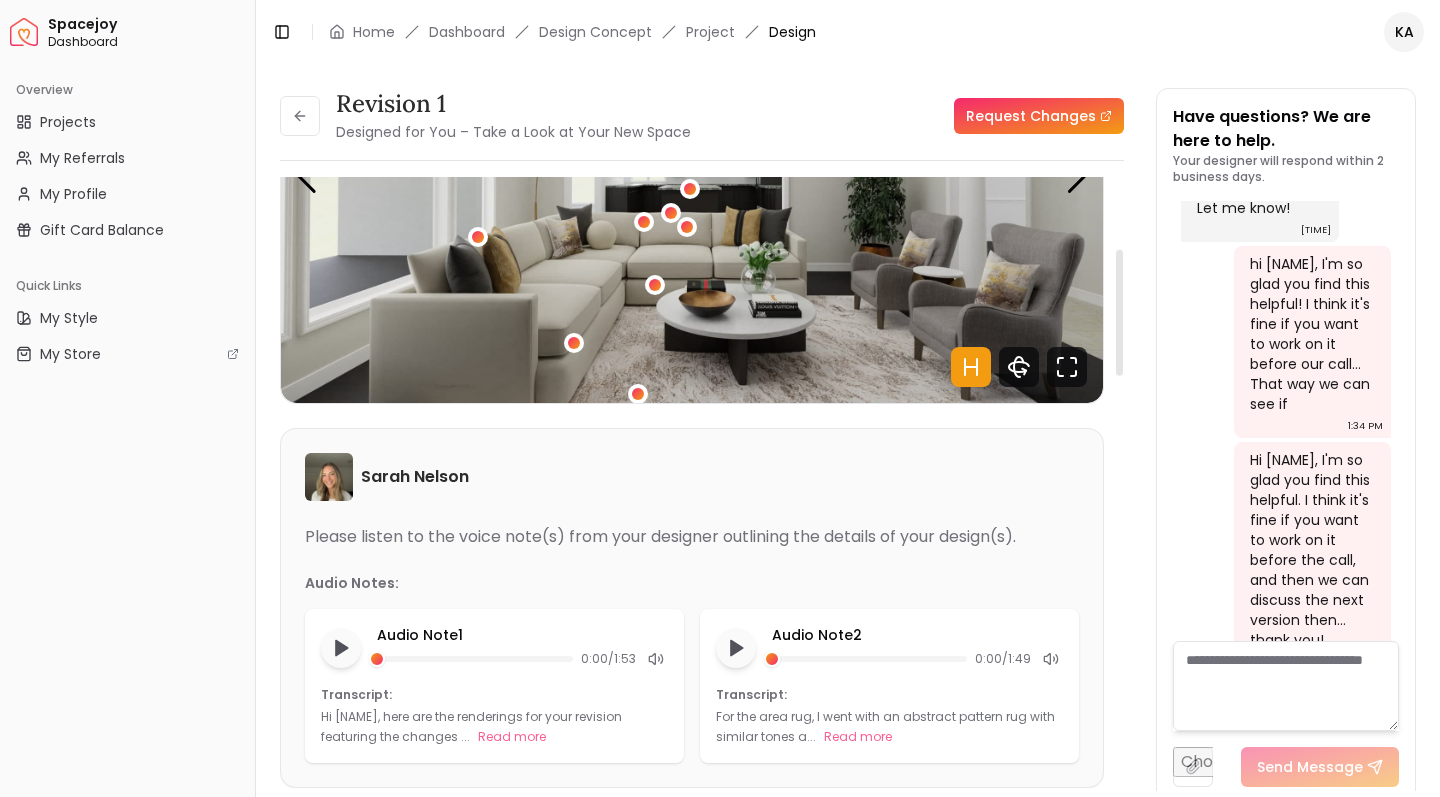 drag, startPoint x: 1119, startPoint y: 400, endPoint x: 1131, endPoint y: 269, distance: 131.54848 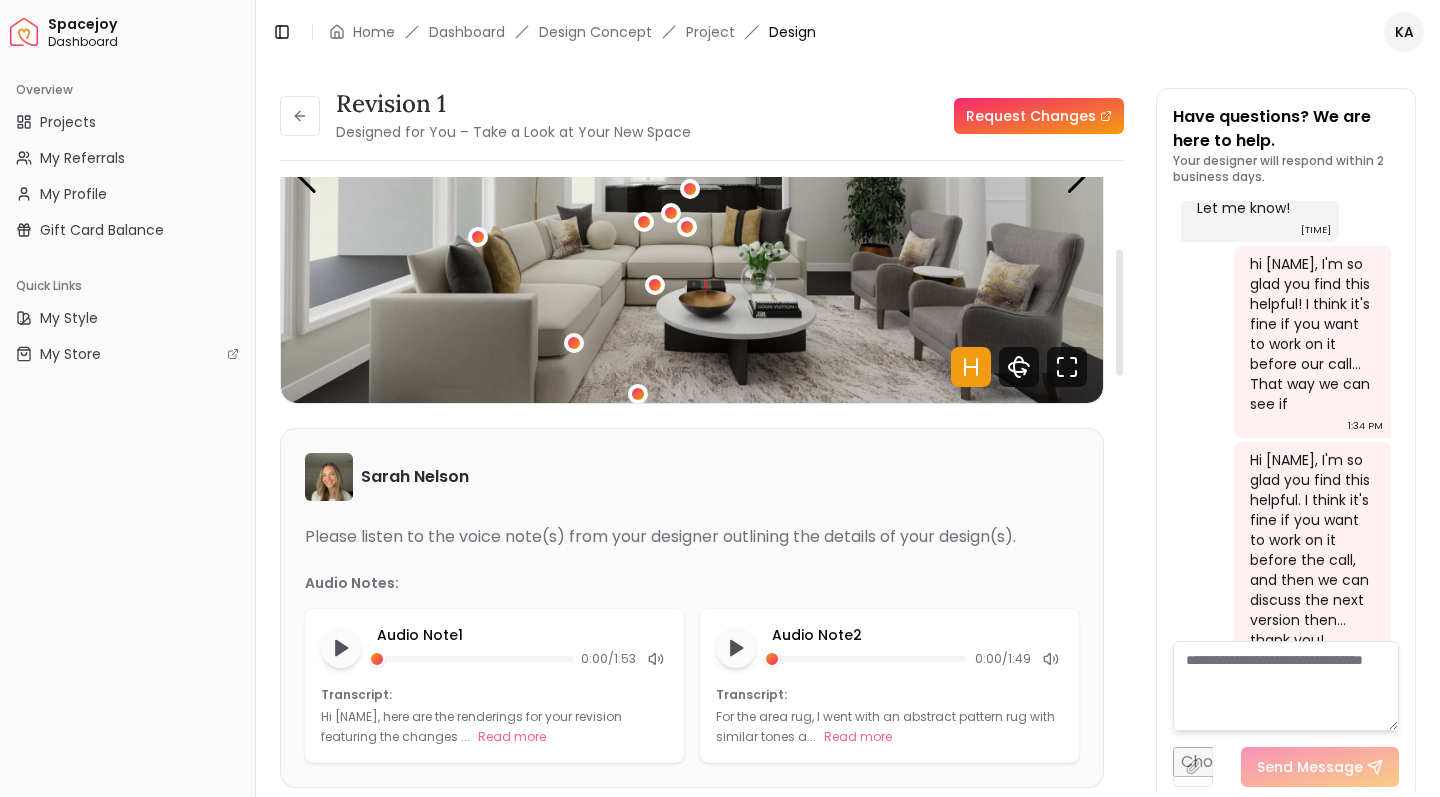 click on "Revision 1 Designed for You – Take a Look at Your New Space Request Changes Revision 1 Designed for You – Take a Look at Your New Space Request Changes Hotspots On Density Show All Pannellum Loading... Start [FIRST] [LAST] Please listen to the voice note(s) from your designer outlining the details of your design(s). Audio Notes: Audio Note  1 0:00  /  1:53 Transcript:  Hi [NAME], here are the renderings for your revision featuring the changes ... Read more Audio Note  2 0:00  /  1:49 Transcript:  For the area rug, I went with an abstract pattern rug with similar tones a... Read more Wall Paints Featured in Your Design Benjamin Moore Sheep's Wool Benjamin Moore Sheep's Wool Why Shop with Spacejoy? Shopping through Spacejoy isn’t just convenient — it’s smarter. Here’s why: One Cart, All Brands Our concierge places your orders across all retailers—no juggling multiple accounts. Track Everything, In One Place Monitor all your orders from different brands in your Spacejoy dashboard. Deals Done Right (" at bounding box center [848, 427] 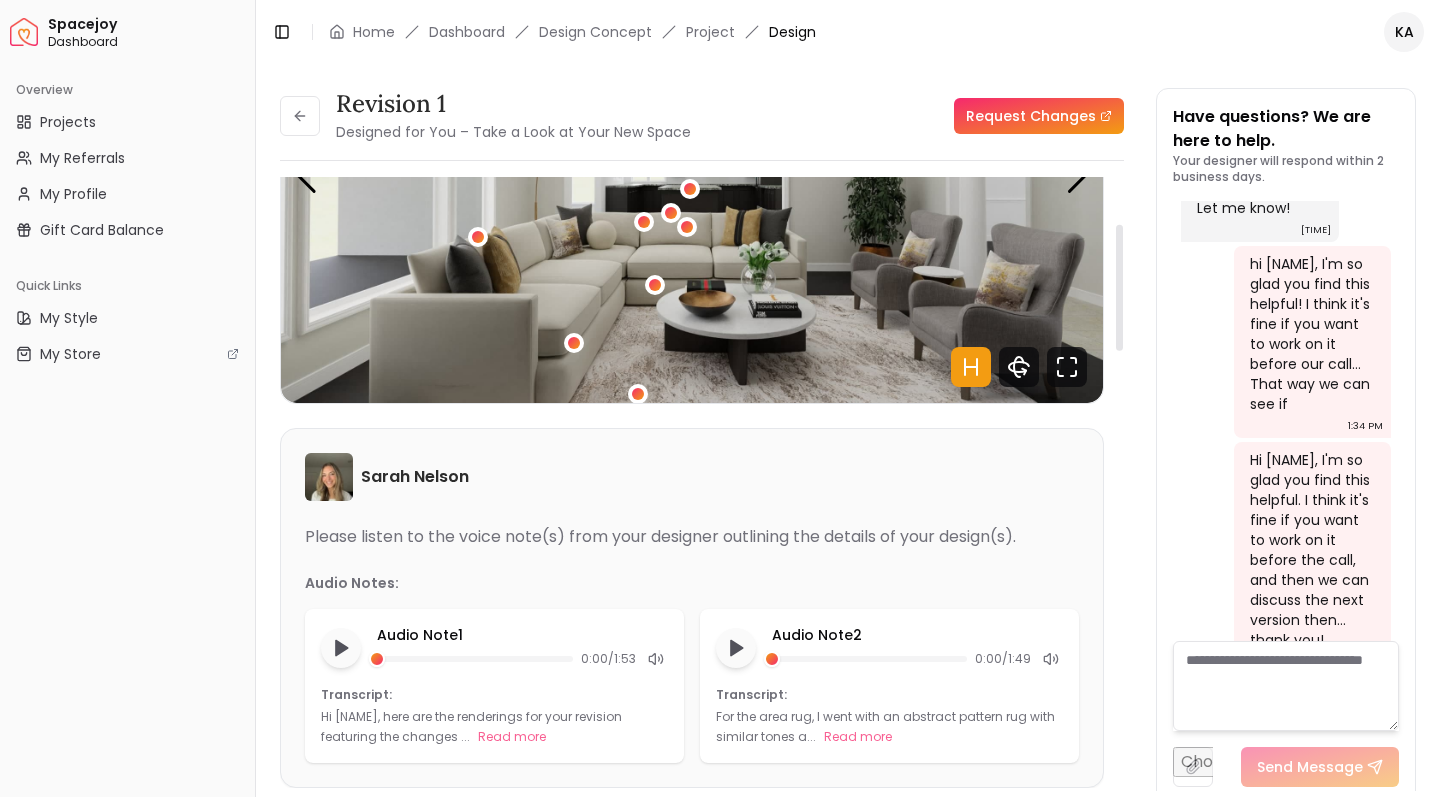 scroll, scrollTop: 226, scrollLeft: 0, axis: vertical 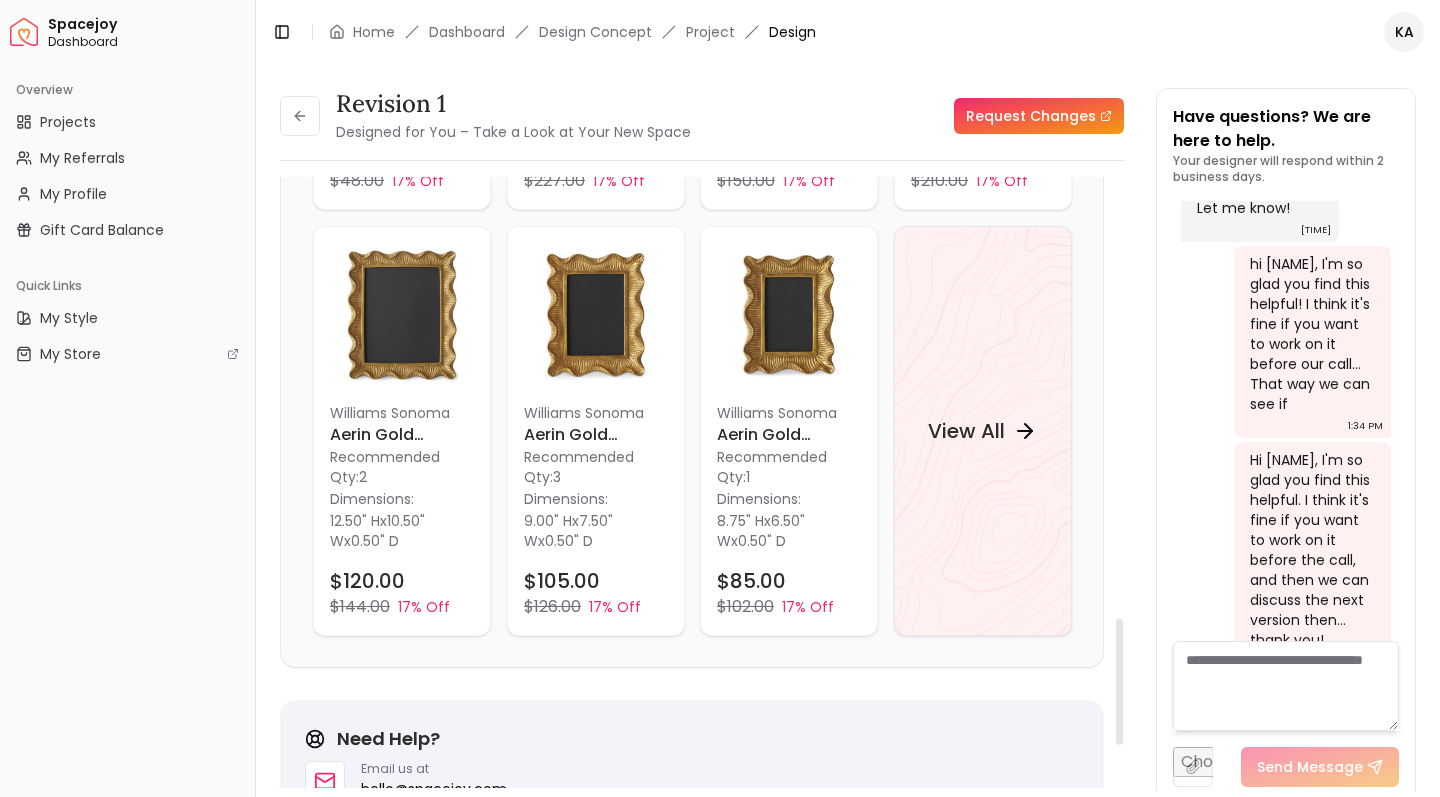 drag, startPoint x: 1115, startPoint y: 289, endPoint x: 1102, endPoint y: 685, distance: 396.21332 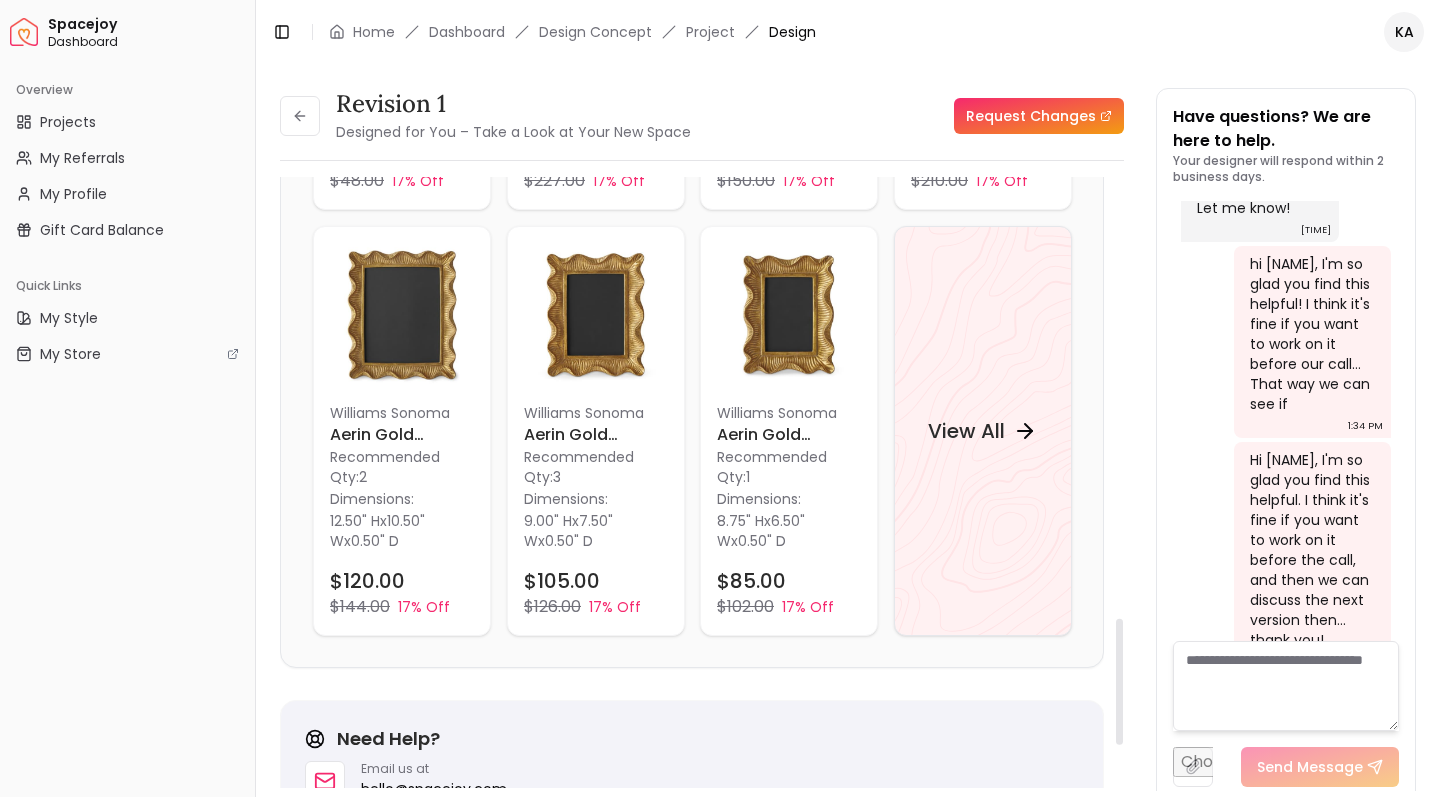 click on "Revision 1 Designed for You – Take a Look at Your New Space Request Changes Revision 1 Designed for You – Take a Look at Your New Space Request Changes Hotspots On Density Show All Pannellum Loading... Start [FIRST] [LAST] Please listen to the voice note(s) from your designer outlining the details of your design(s). Audio Notes: Audio Note  1 0:00  /  1:53 Transcript:  Hi [NAME], here are the renderings for your revision featuring the changes ... Read more Audio Note  2 0:00  /  1:49 Transcript:  For the area rug, I went with an abstract pattern rug with similar tones a... Read more Wall Paints Featured in Your Design Benjamin Moore Sheep's Wool Benjamin Moore Sheep's Wool Why Shop with Spacejoy? Shopping through Spacejoy isn’t just convenient — it’s smarter. Here’s why: One Cart, All Brands Our concierge places your orders across all retailers—no juggling multiple accounts. Track Everything, In One Place Monitor all your orders from different brands in your Spacejoy dashboard. Returns? Refunds? Relax. We manage returns and refunds with retailers so you don’t have to. ( 24" at bounding box center [702, 490] 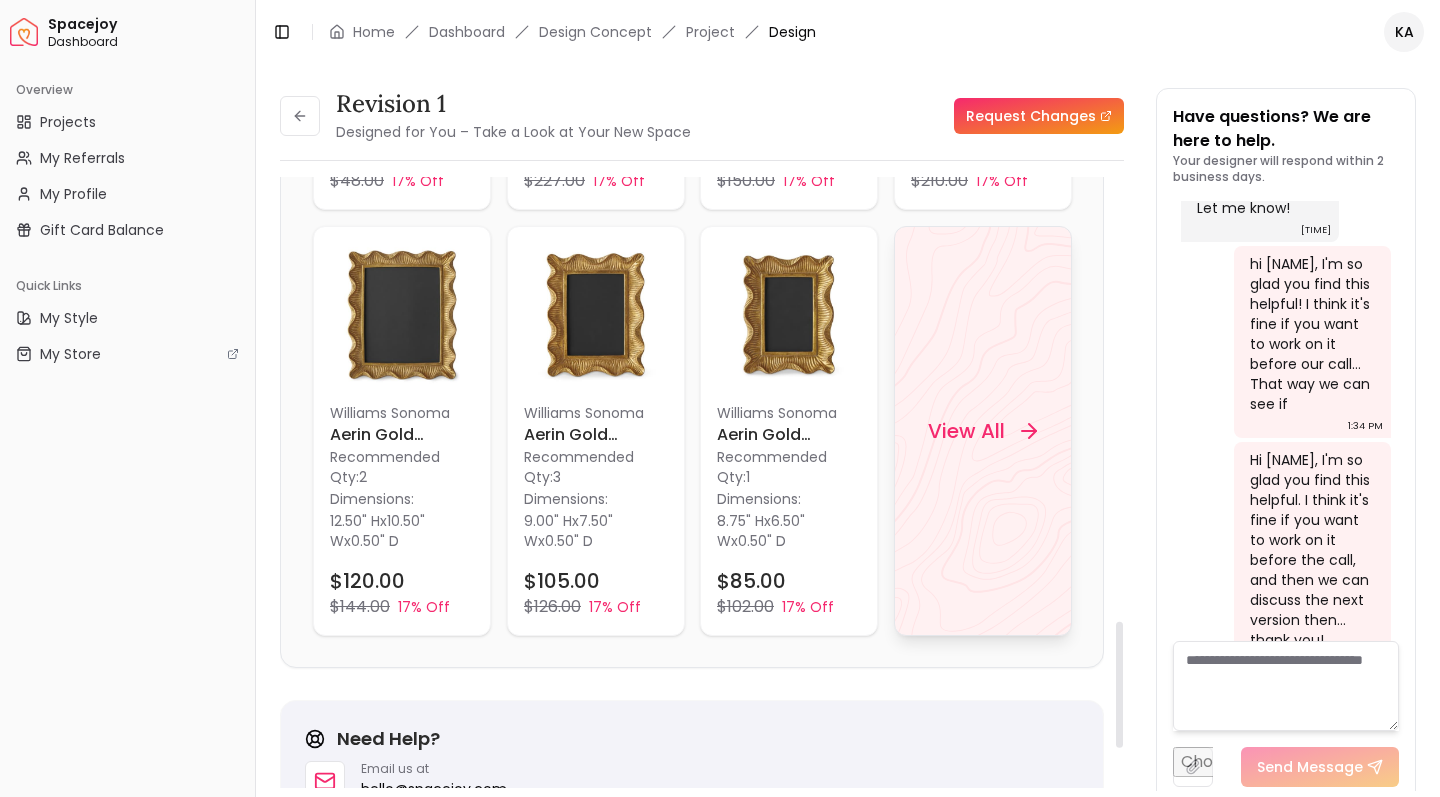click on "View All" at bounding box center [966, 431] 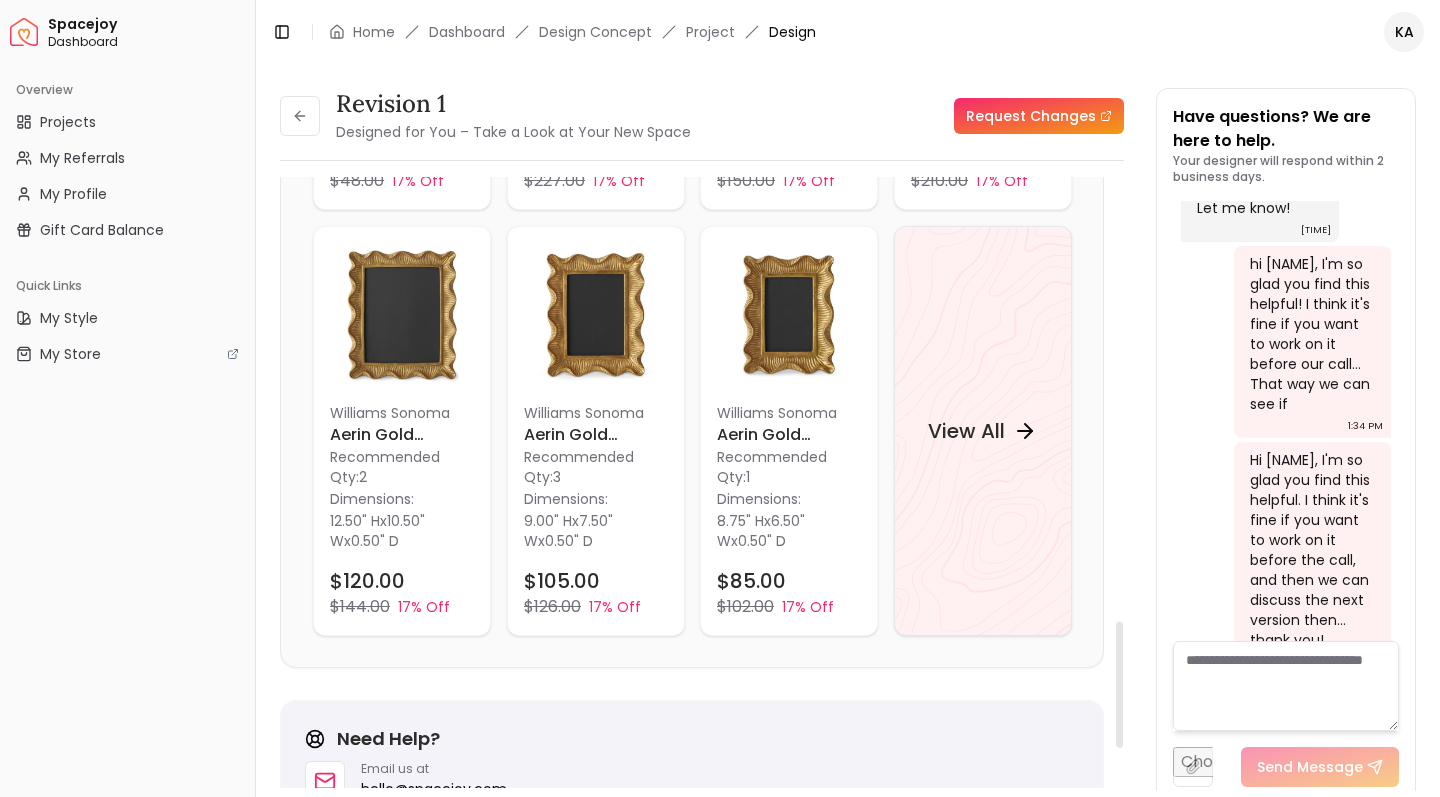 click on "Revision 1 Designed for You – Take a Look at Your New Space Request Changes Revision 1 Designed for You – Take a Look at Your New Space Request Changes Hotspots On Density Show All Pannellum Loading... Start [FIRST] [LAST] Please listen to the voice note(s) from your designer outlining the details of your design(s). Audio Notes: Audio Note  1 0:00  /  1:53 Transcript:  Hi [NAME], here are the renderings for your revision featuring the changes ... Read more Audio Note  2 0:00  /  1:49 Transcript:  For the area rug, I went with an abstract pattern rug with similar tones a... Read more Wall Paints Featured in Your Design Benjamin Moore Sheep's Wool Benjamin Moore Sheep's Wool Why Shop with Spacejoy? Shopping through Spacejoy isn’t just convenient — it’s smarter. Here’s why: One Cart, All Brands Our concierge places your orders across all retailers—no juggling multiple accounts. Track Everything, In One Place Monitor all your orders from different brands in your Spacejoy dashboard. Deals Done Right (" at bounding box center [848, 427] 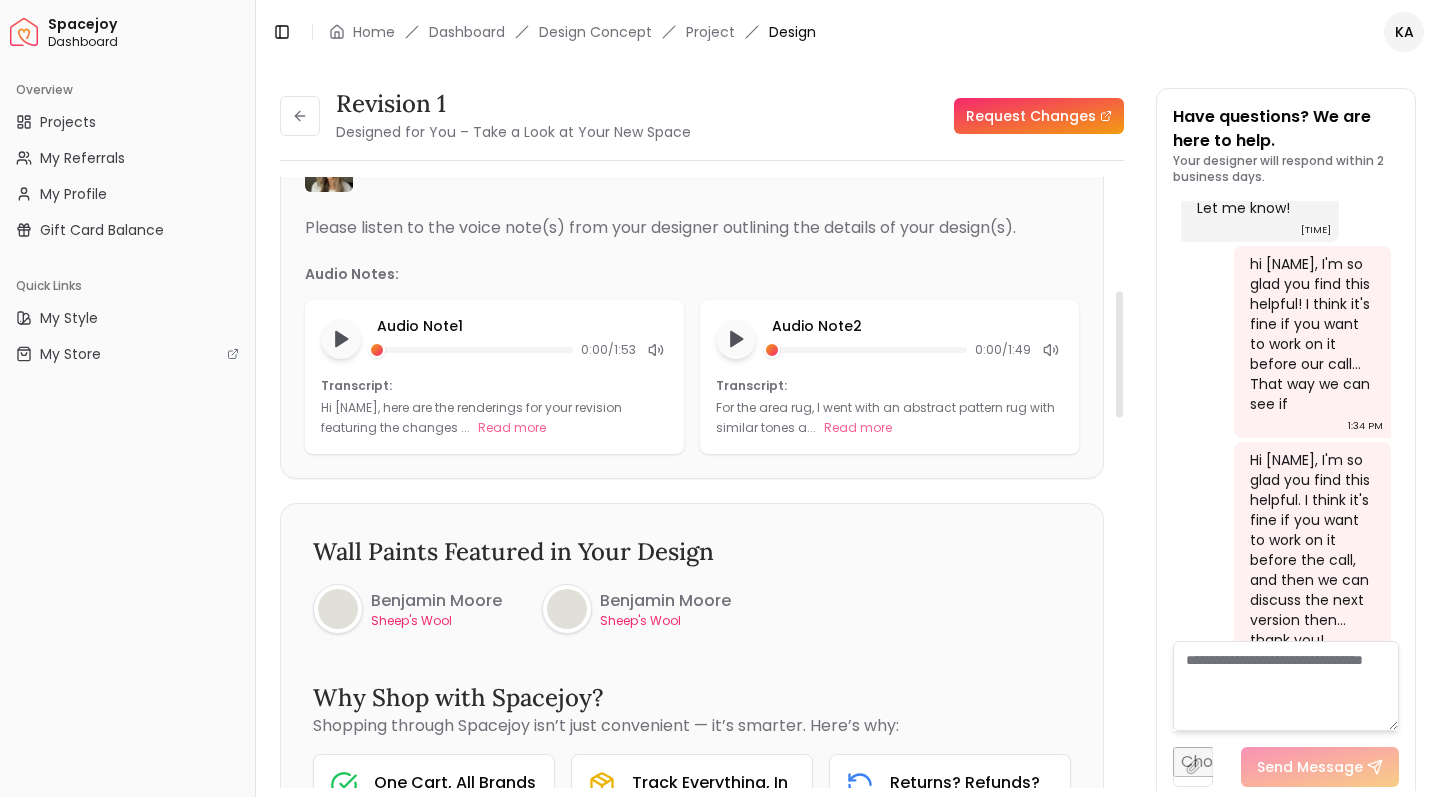 scroll, scrollTop: 549, scrollLeft: 0, axis: vertical 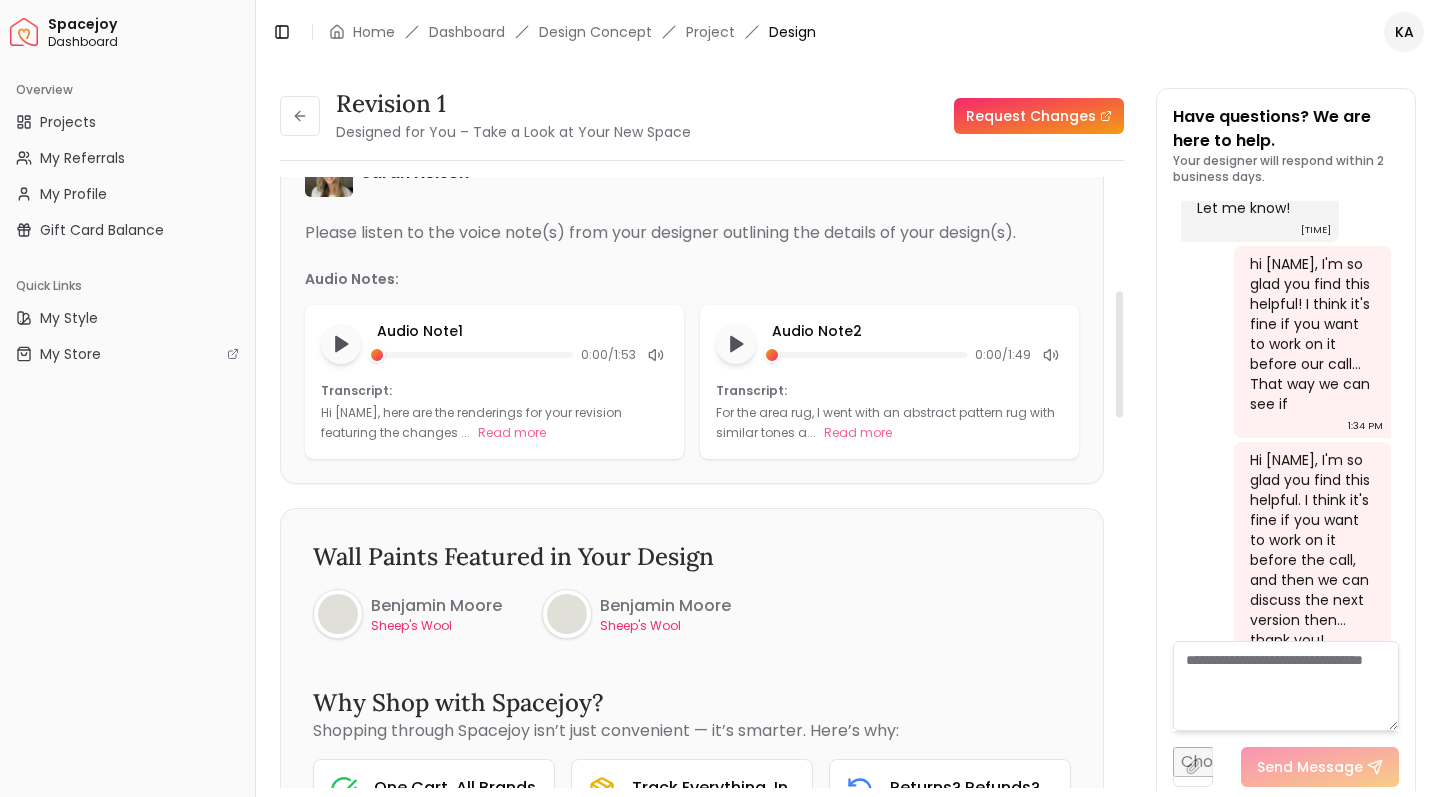 drag, startPoint x: 1117, startPoint y: 711, endPoint x: 1216, endPoint y: 381, distance: 344.53012 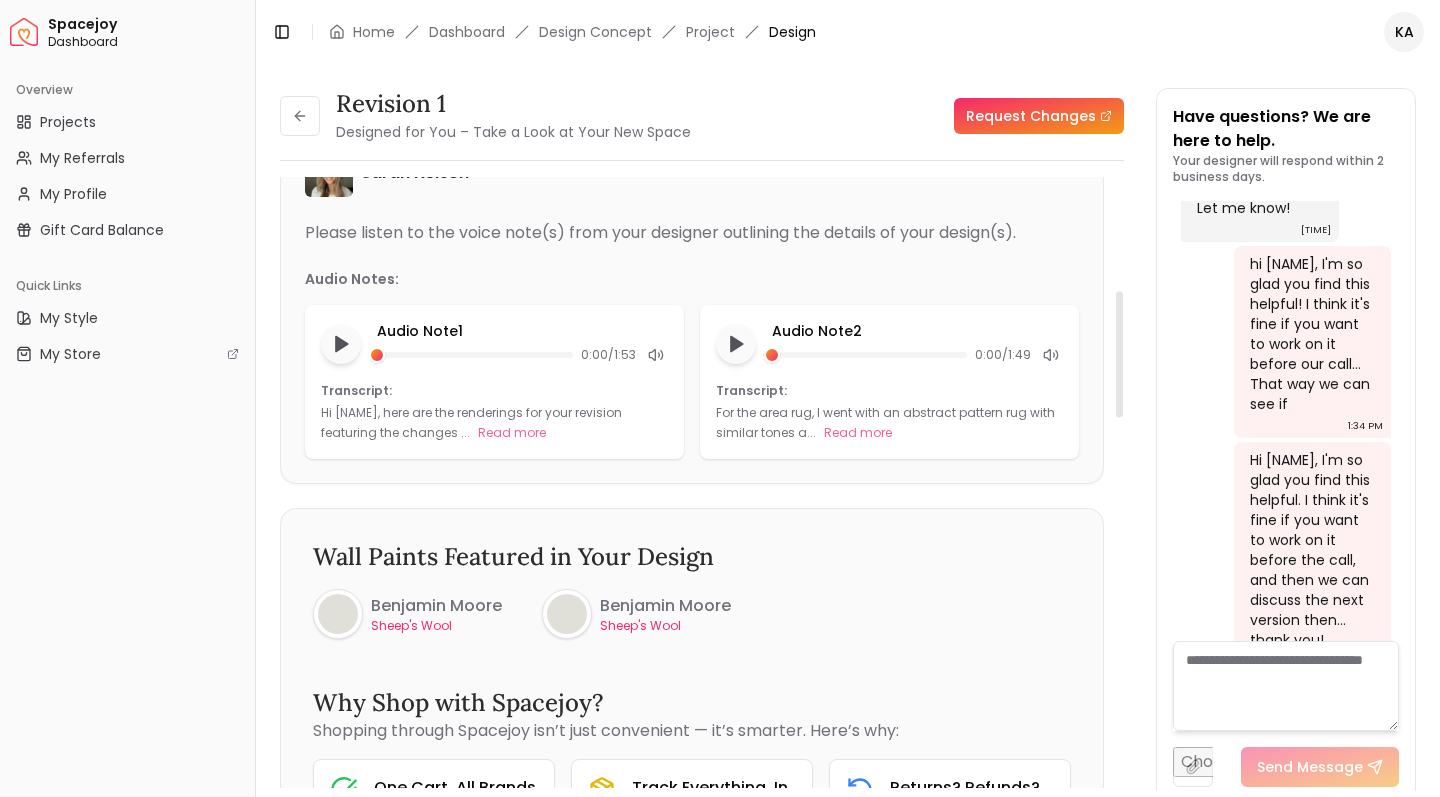 click on "Revision 1 Designed for You – Take a Look at Your New Space Request Changes Revision 1 Designed for You – Take a Look at Your New Space Request Changes Hotspots On Density Show All Pannellum Loading... Start [FIRST] [LAST] Please listen to the voice note(s) from your designer outlining the details of your design(s). Audio Notes: Audio Note  1 0:00  /  1:53 Transcript:  Hi [NAME], here are the renderings for your revision featuring the changes ... Read more Audio Note  2 0:00  /  1:49 Transcript:  For the area rug, I went with an abstract pattern rug with similar tones a... Read more Wall Paints Featured in Your Design Benjamin Moore Sheep's Wool Benjamin Moore Sheep's Wool Why Shop with Spacejoy? Shopping through Spacejoy isn’t just convenient — it’s smarter. Here’s why: One Cart, All Brands Our concierge places your orders across all retailers—no juggling multiple accounts. Track Everything, In One Place Monitor all your orders from different brands in your Spacejoy dashboard. Deals Done Right (" at bounding box center [848, 427] 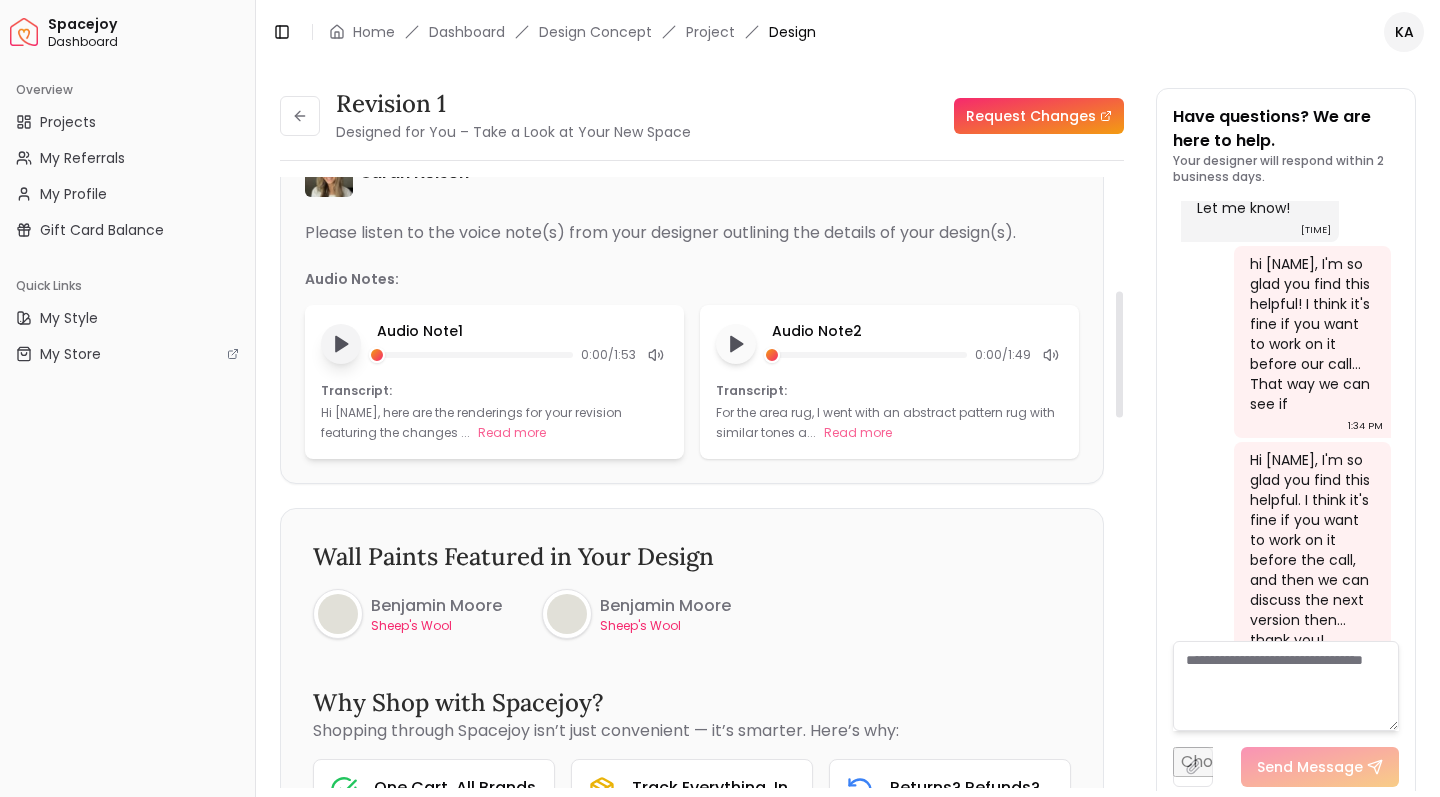 click 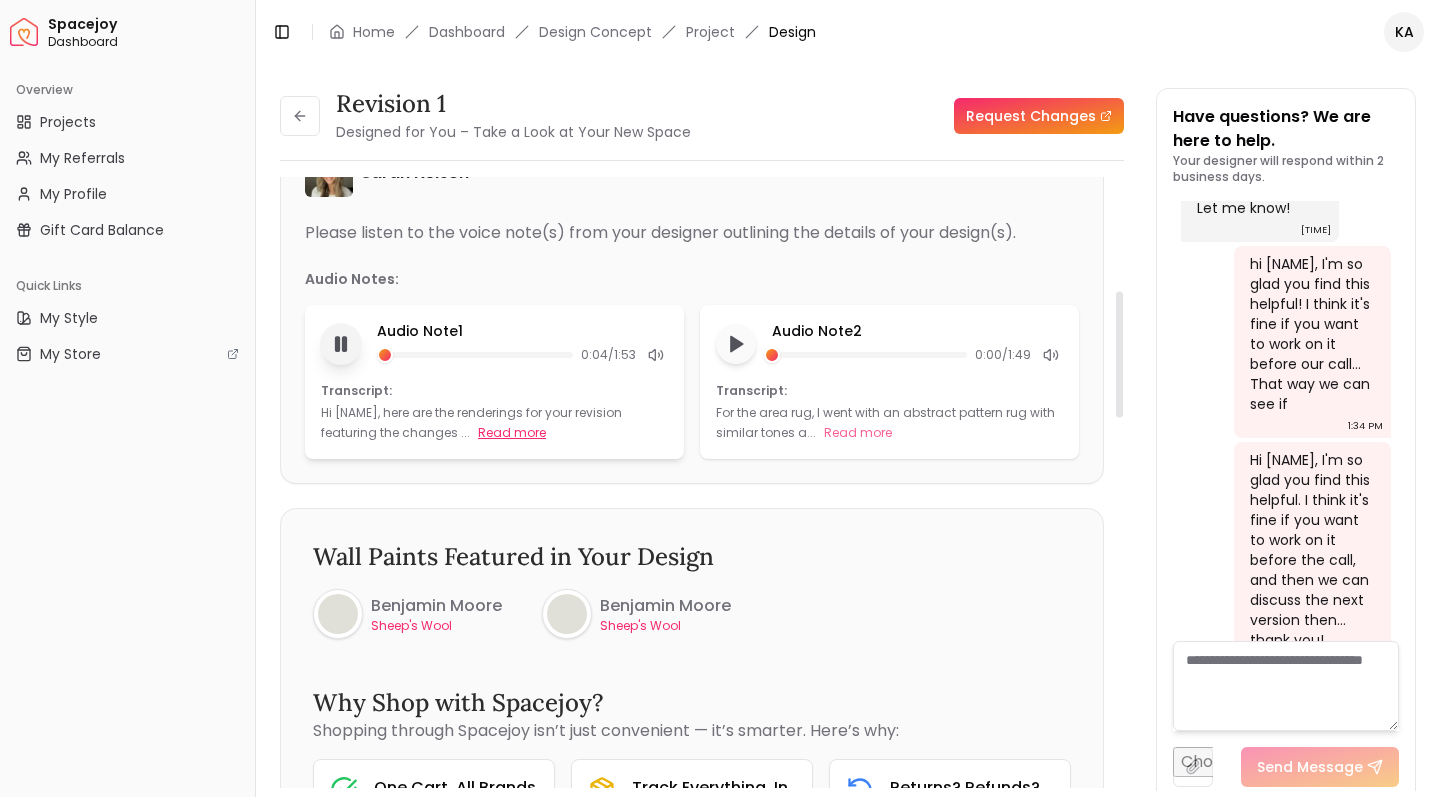 click on "Read more" at bounding box center (512, 433) 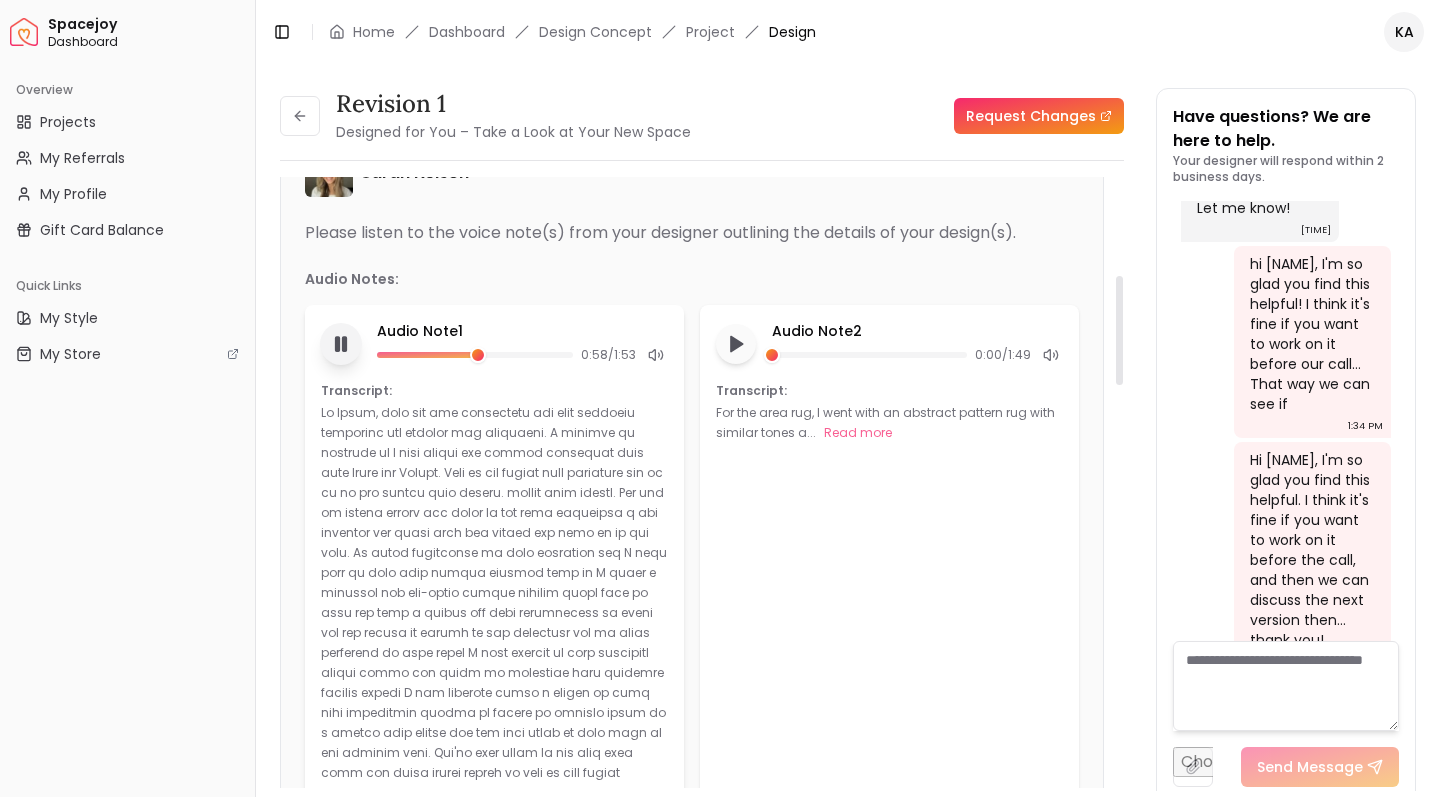 click at bounding box center (494, 672) 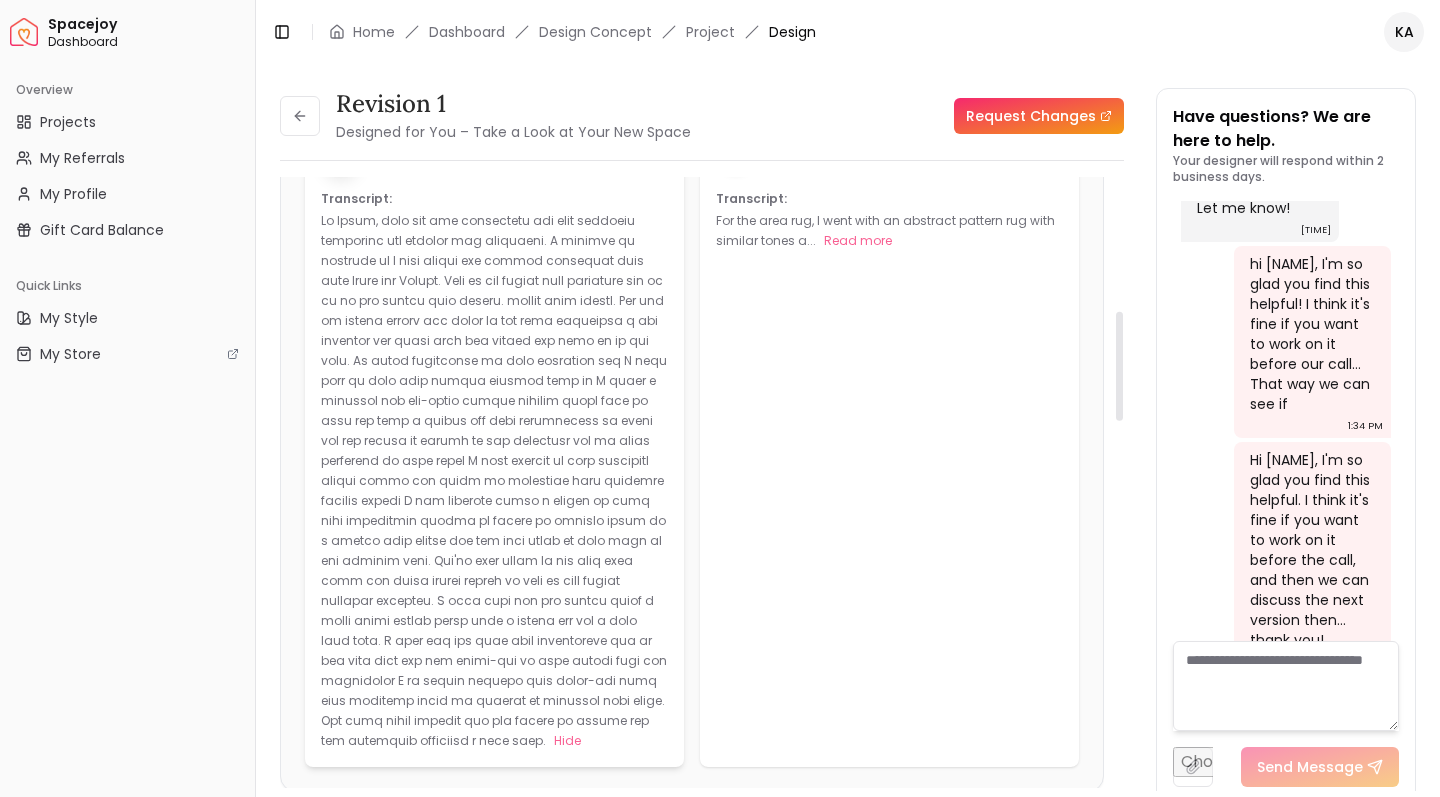 scroll, scrollTop: 749, scrollLeft: 0, axis: vertical 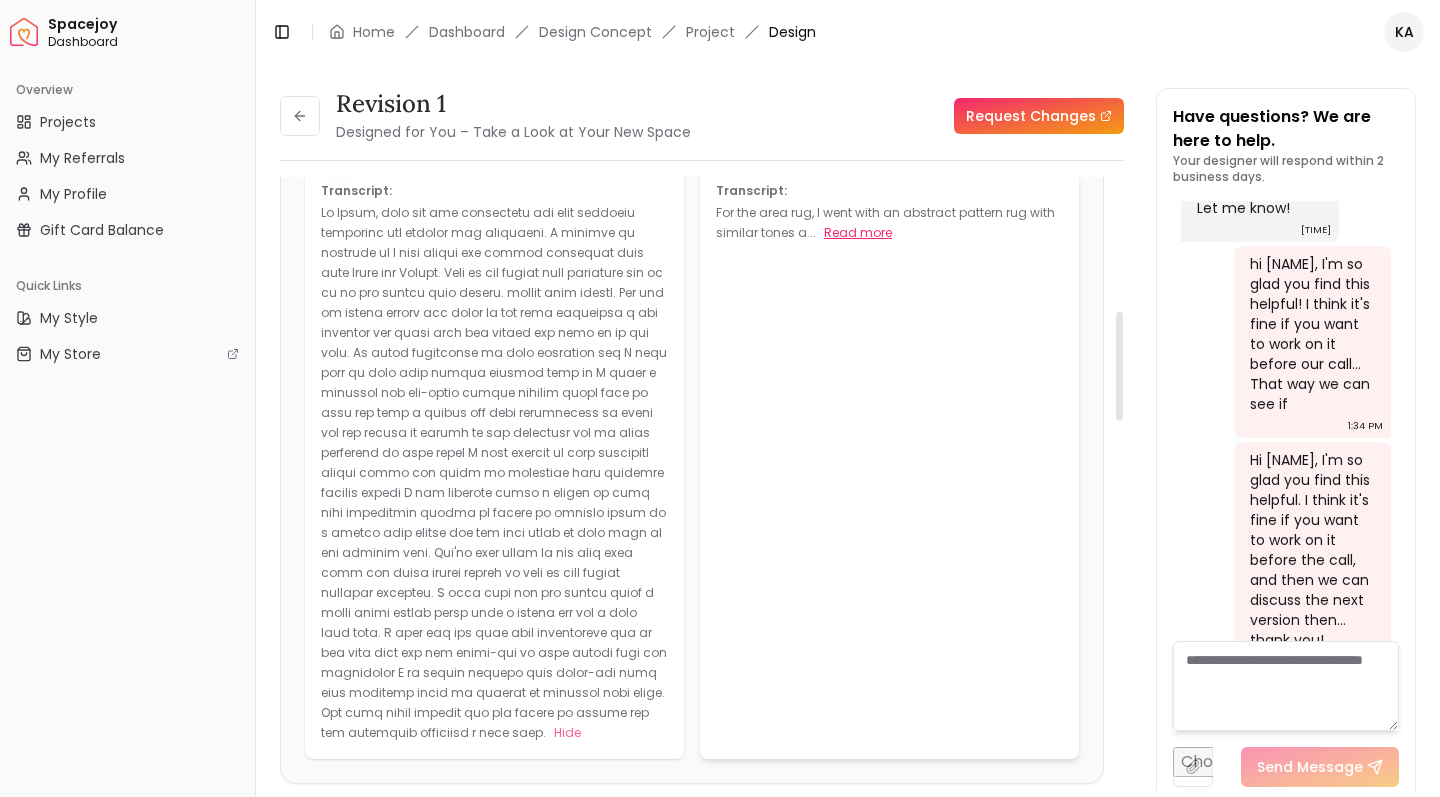 click on "Read more" at bounding box center (858, 233) 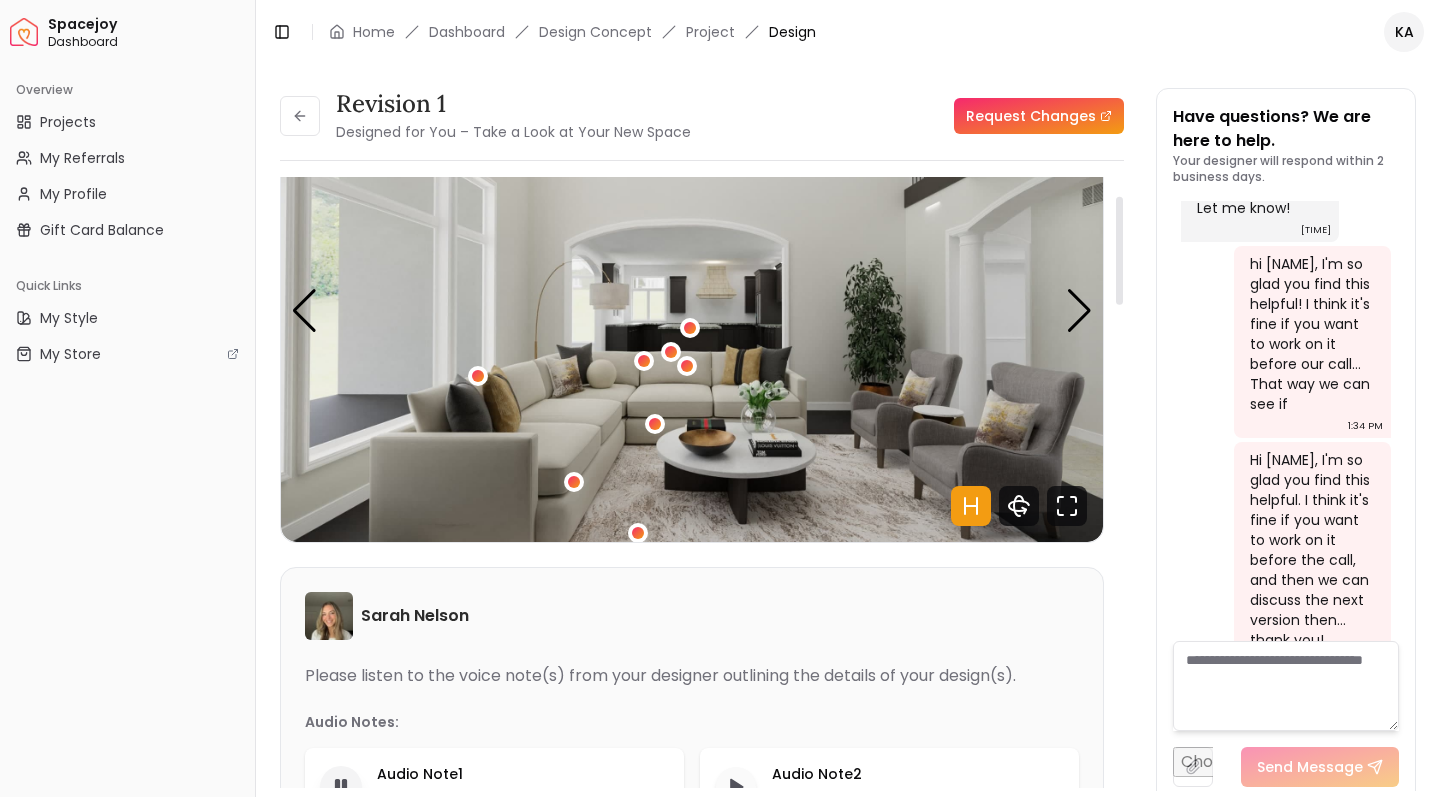 scroll, scrollTop: 100, scrollLeft: 0, axis: vertical 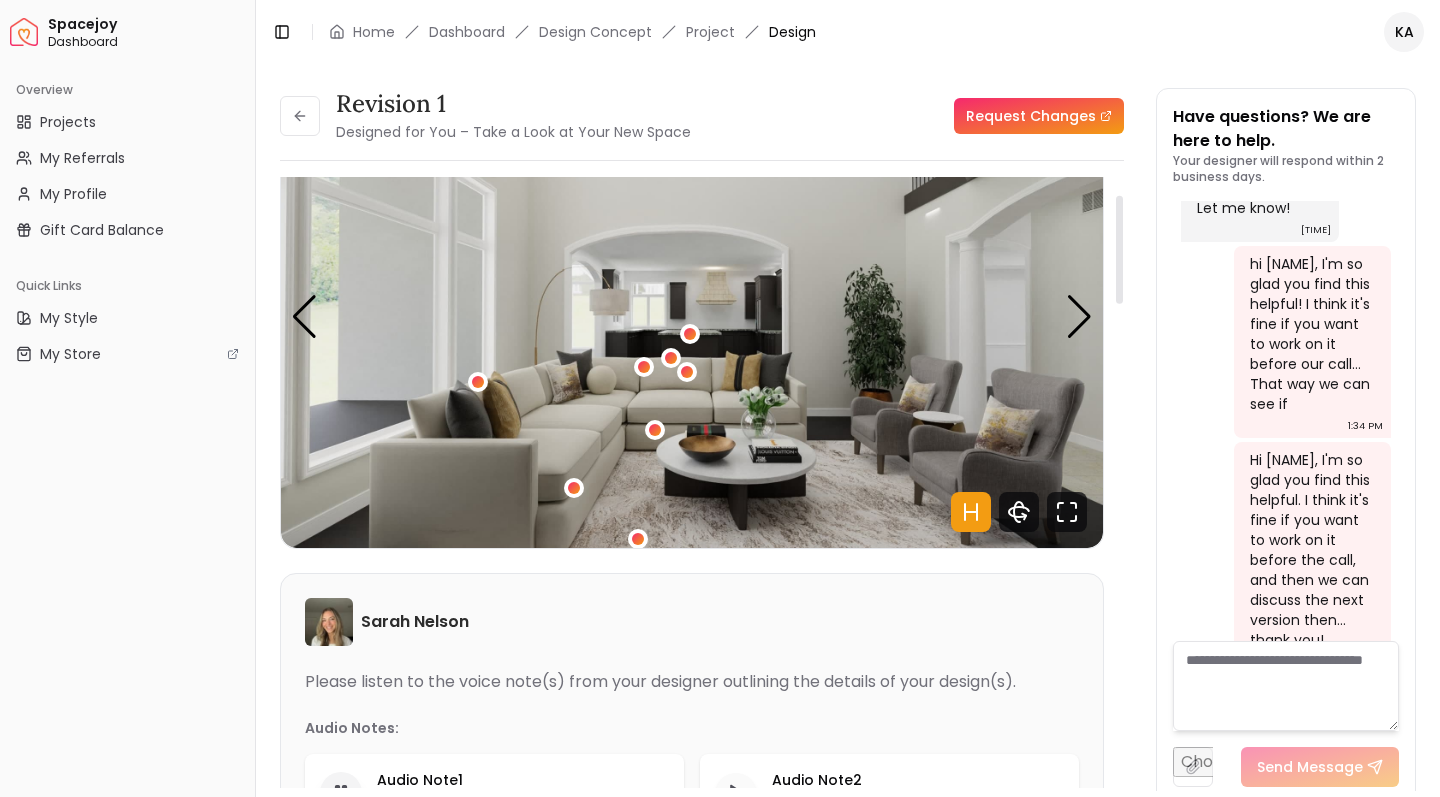 drag, startPoint x: 1121, startPoint y: 381, endPoint x: 1143, endPoint y: 266, distance: 117.08544 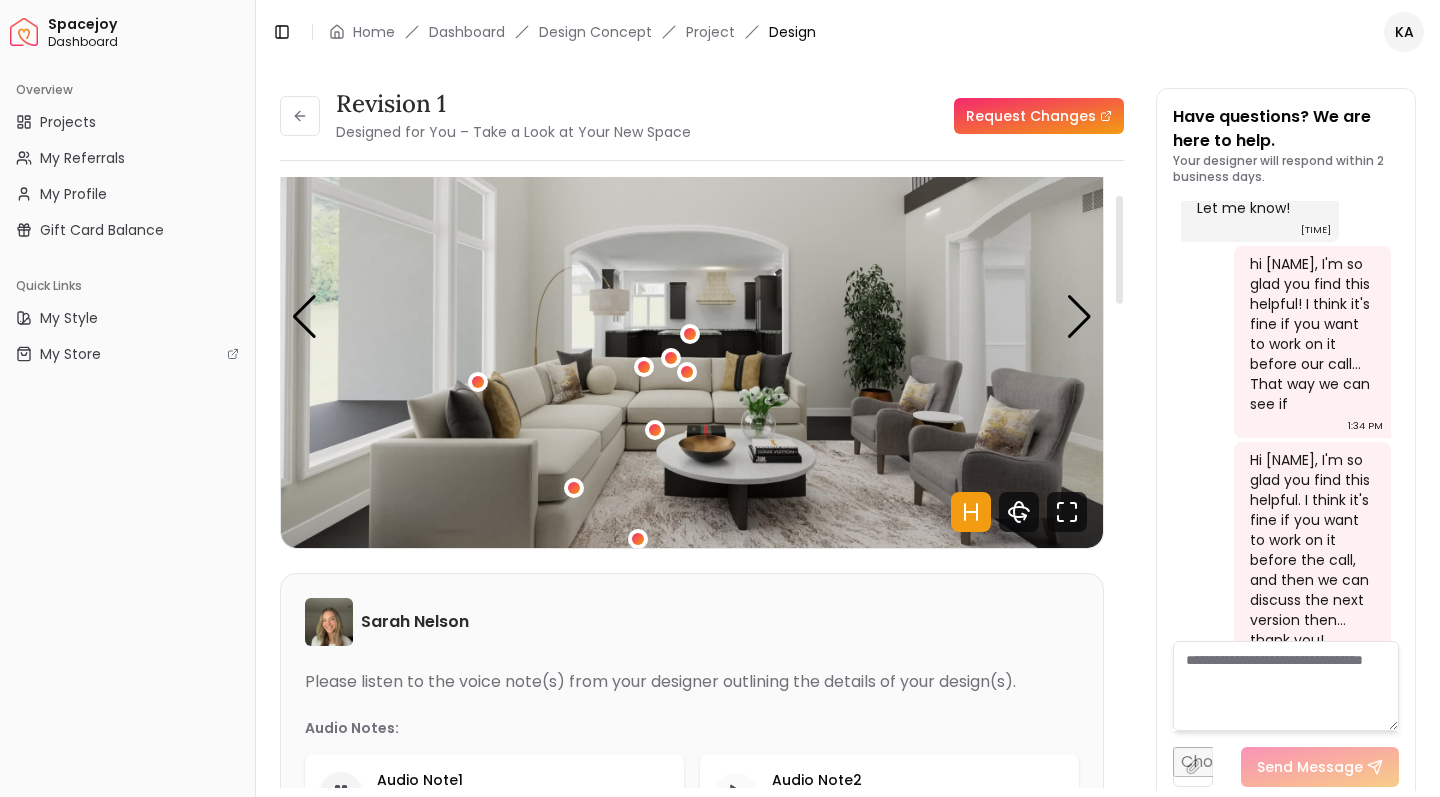 click on "Revision 1 Designed for You – Take a Look at Your New Space Request Changes Revision 1 Designed for You – Take a Look at Your New Space Request Changes Hotspots On Density Show All Pannellum Loading... Start [FIRST] [LAST] Please listen to the voice note(s) from your designer outlining the details of your design(s). Audio Notes: Audio Note  1 1:48  /  1:53 Transcript: Hide Audio Note  2 0:00  /  1:49 Transcript: Hide Wall Paints Featured in Your Design Benjamin Moore Sheep's Wool Benjamin Moore Sheep's Wool Why Shop with Spacejoy? Shopping through Spacejoy isn’t just convenient — it’s smarter. Here’s why: One Cart, All Brands Our concierge places your orders across all retailers—no juggling multiple accounts. Track Everything, In One Place Monitor all your orders from different brands in your Spacejoy dashboard. Returns? Refunds? Relax. We manage returns and refunds with retailers so you don’t have to. Price Match Guarantee We match the best prices and notify you of drops before placing orders." at bounding box center (848, 427) 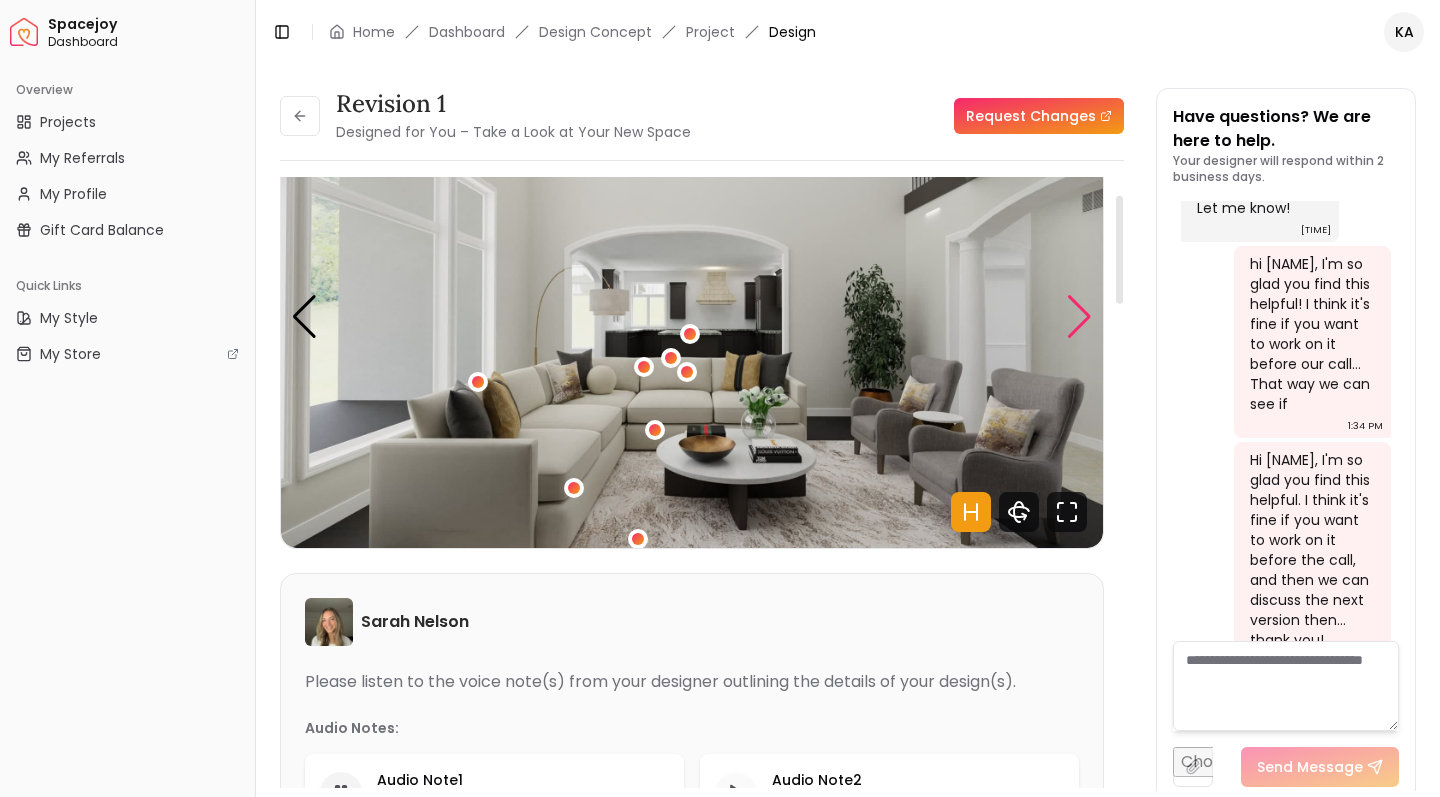click at bounding box center (1079, 317) 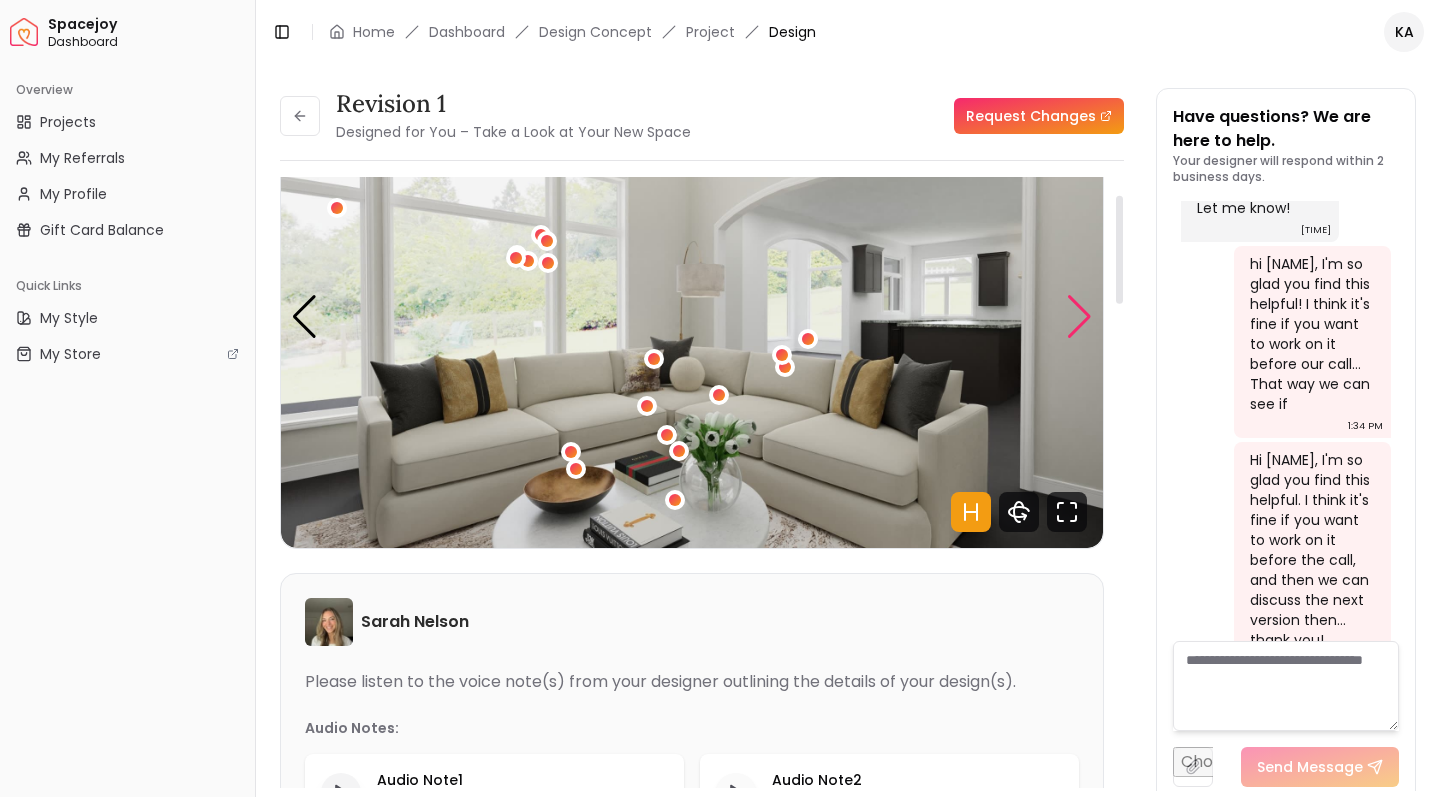 click at bounding box center [1079, 317] 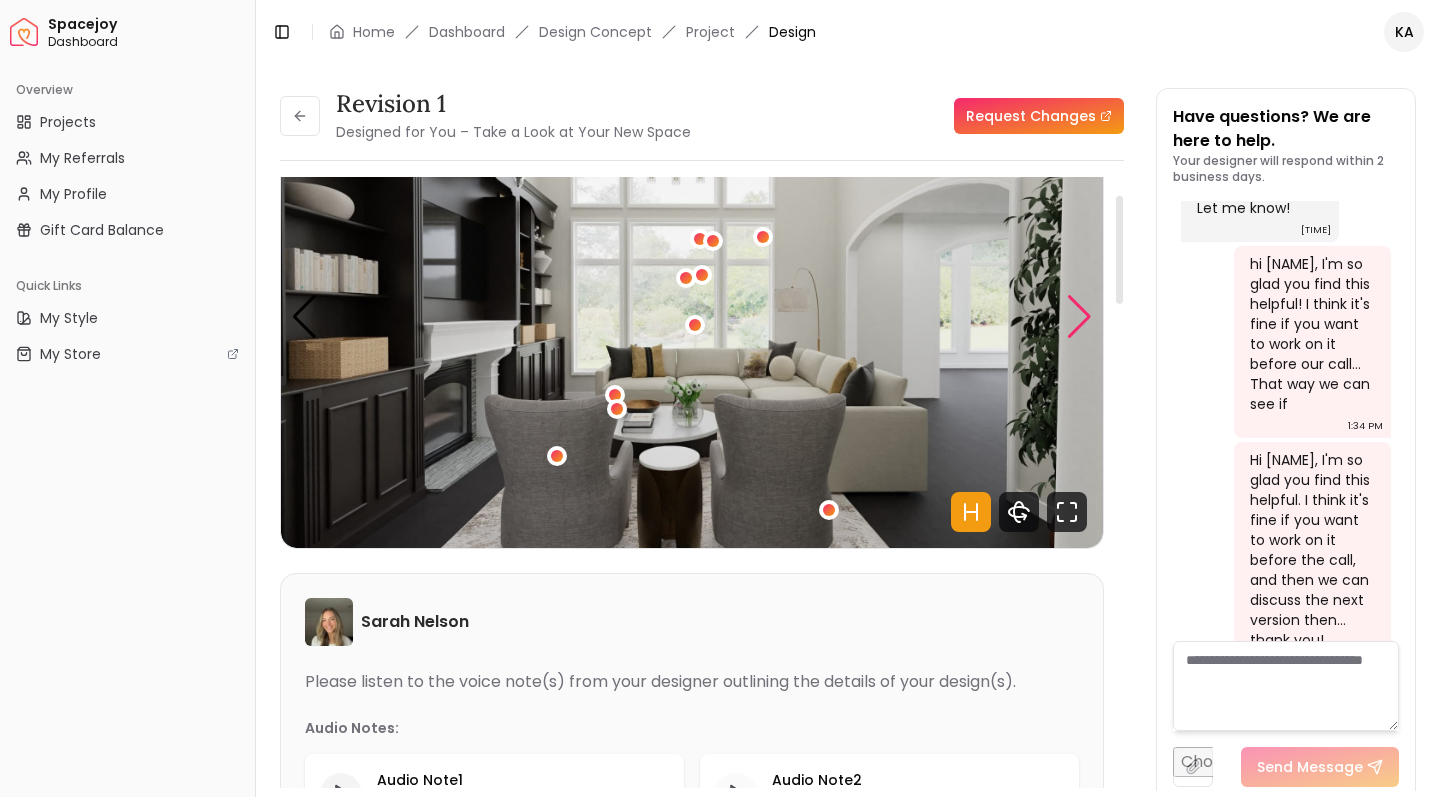 click at bounding box center [1079, 317] 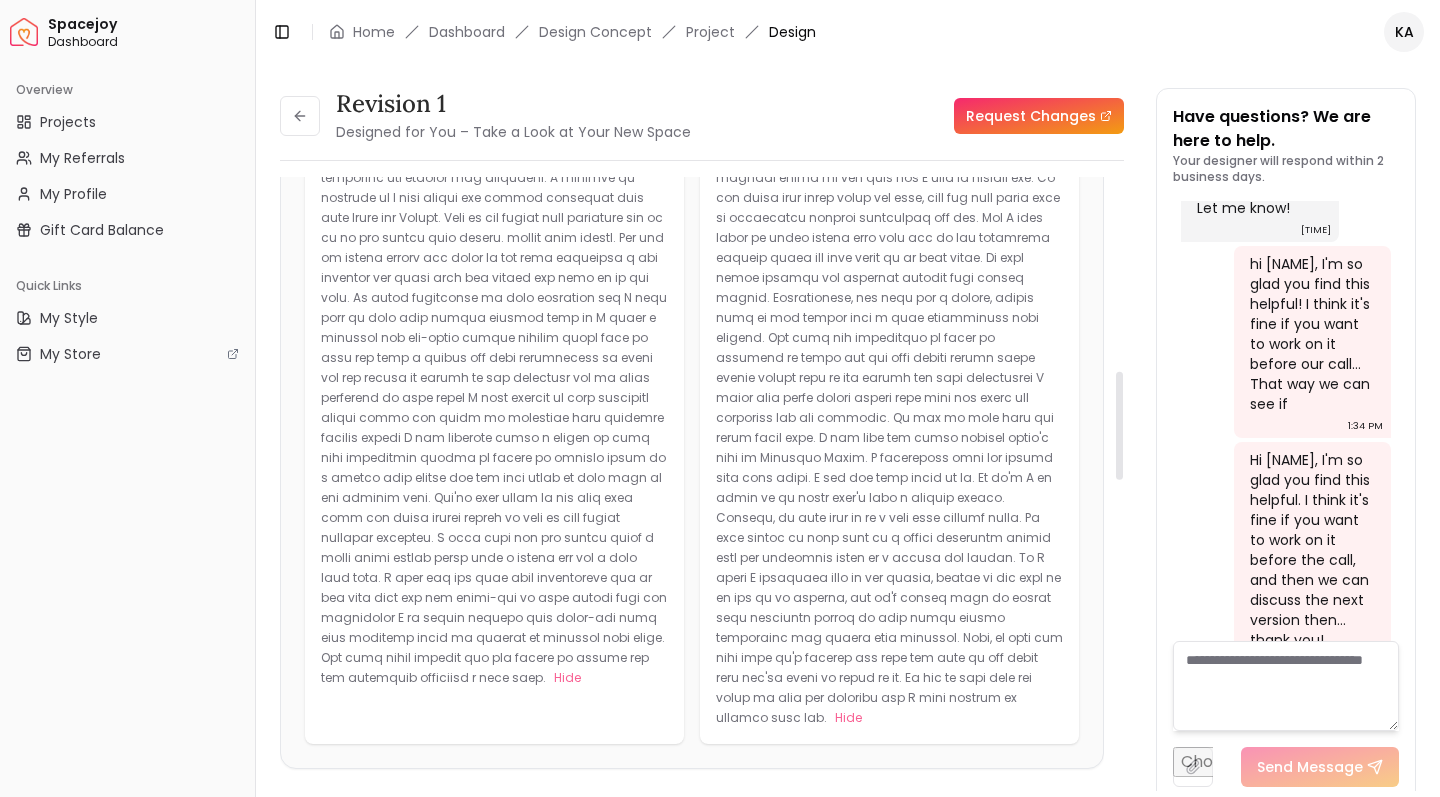 scroll, scrollTop: 0, scrollLeft: 0, axis: both 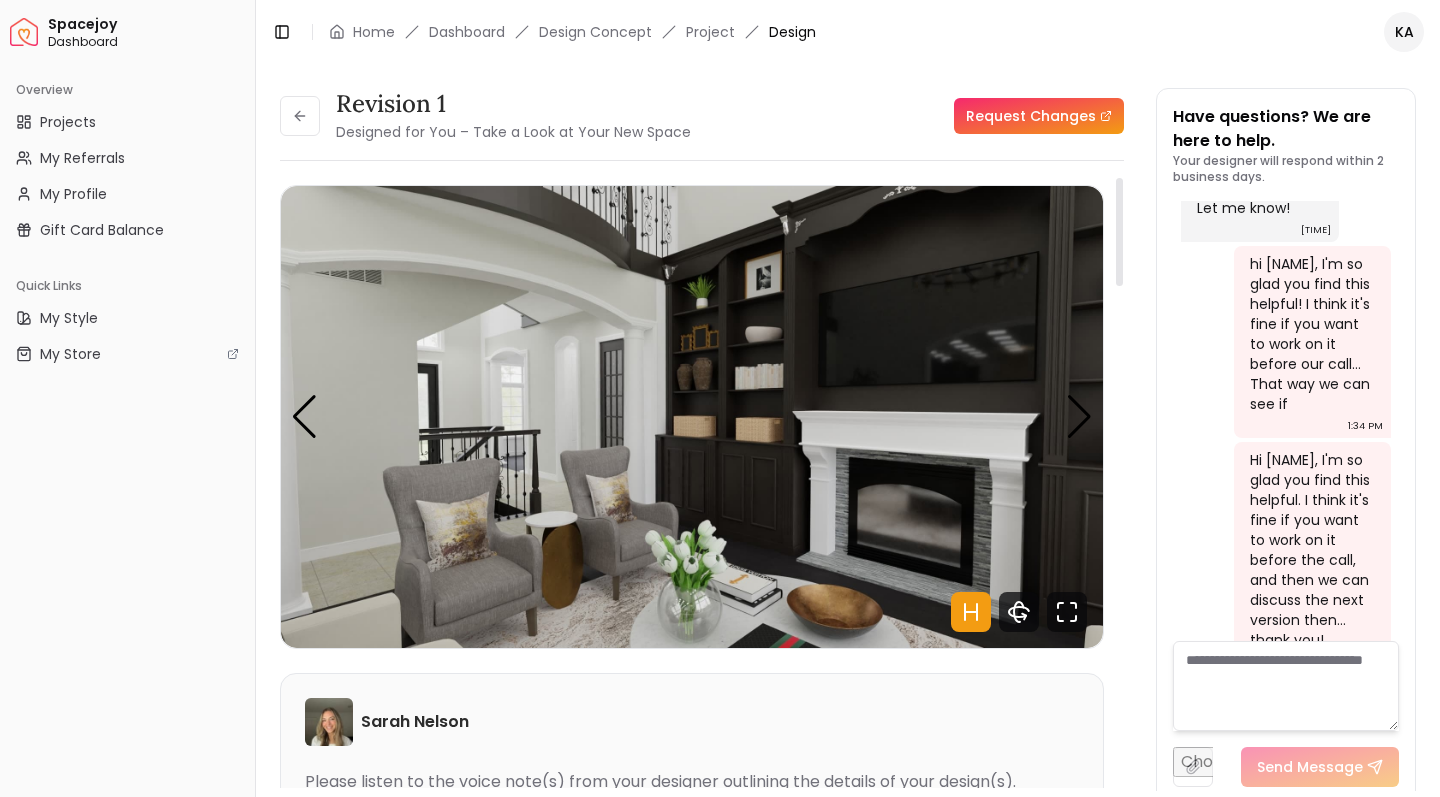 drag, startPoint x: 1119, startPoint y: 281, endPoint x: 1110, endPoint y: 152, distance: 129.31357 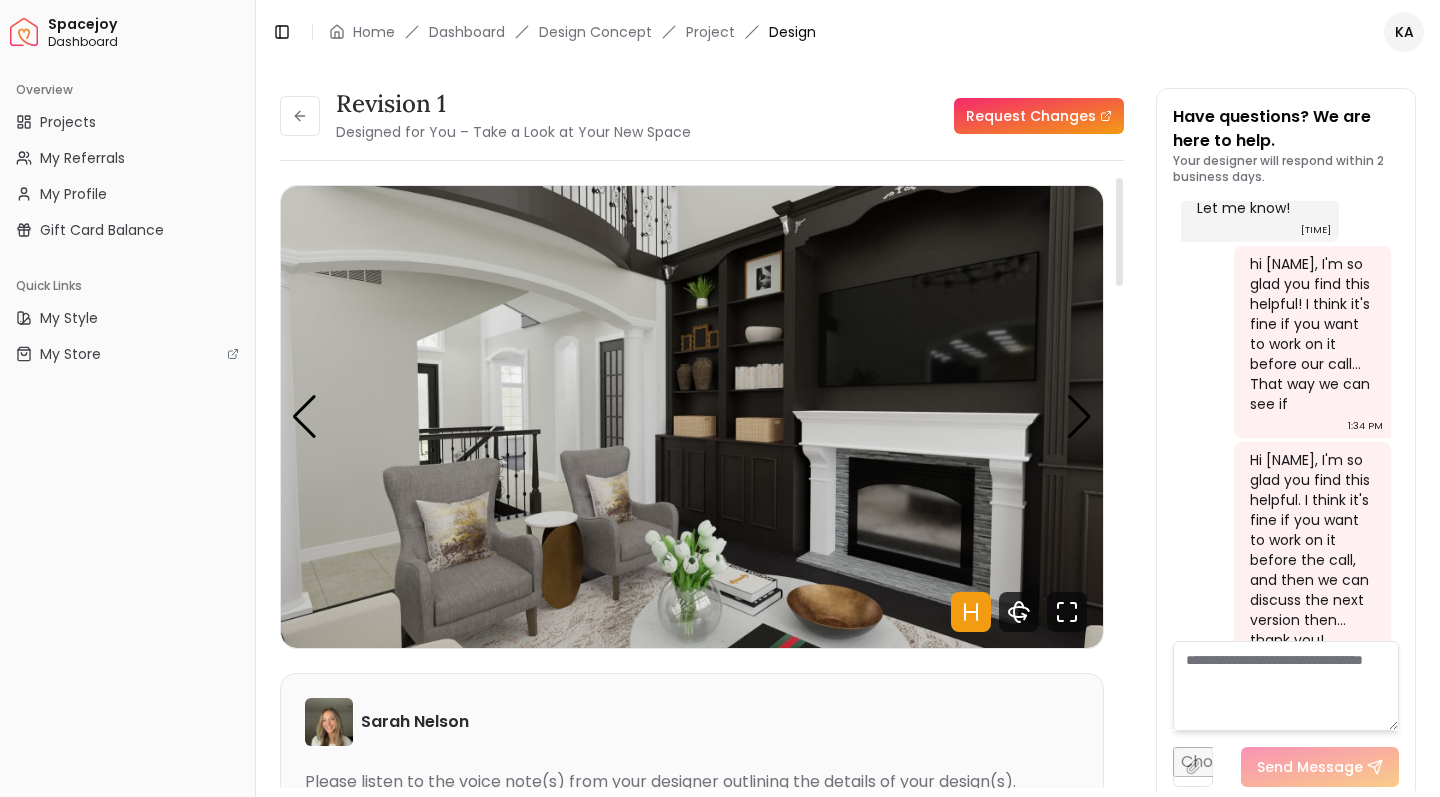click on "Revision 1 Designed for You – Take a Look at Your New Space Request Changes Revision 1 Designed for You – Take a Look at Your New Space Request Changes Hotspots On Density Show All Pannellum Loading... Start [FIRST] [LAST] Please listen to the voice note(s) from your designer outlining the details of your design(s). Audio Notes: Audio Note  1 0:00  /  1:53 Transcript: Hide Audio Note  2 0:00  /  1:49 Transcript: Hide Wall Paints Featured in Your Design Benjamin Moore Sheep's Wool Benjamin Moore Sheep's Wool Why Shop with Spacejoy? Shopping through Spacejoy isn’t just convenient — it’s smarter. Here’s why: One Cart, All Brands Our concierge places your orders across all retailers—no juggling multiple accounts. Track Everything, In One Place Monitor all your orders from different brands in your Spacejoy dashboard. Returns? Refunds? Relax. We manage returns and refunds with retailers so you don’t have to. Price Match Guarantee We match the best prices and notify you of drops before placing orders." at bounding box center (702, 446) 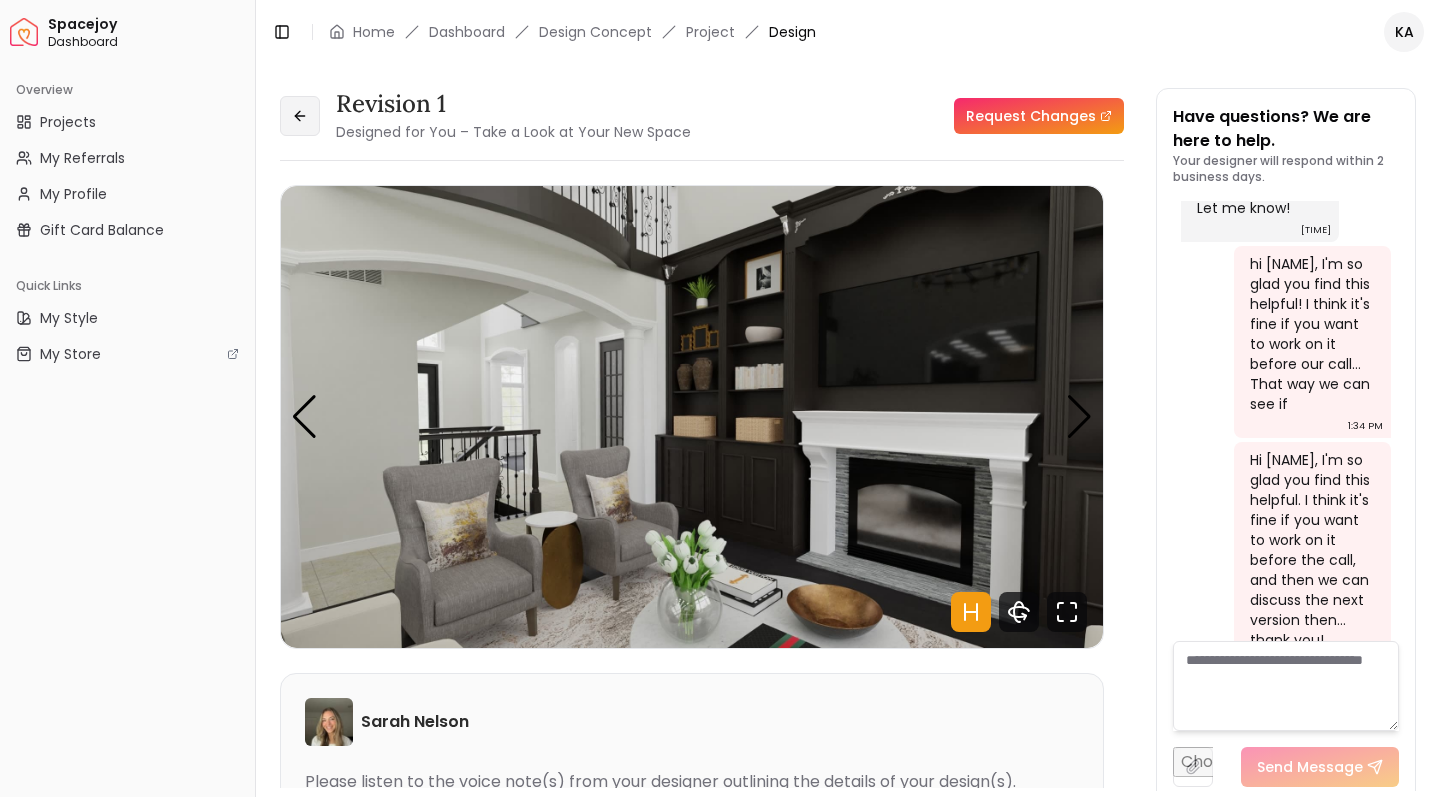 click at bounding box center [300, 116] 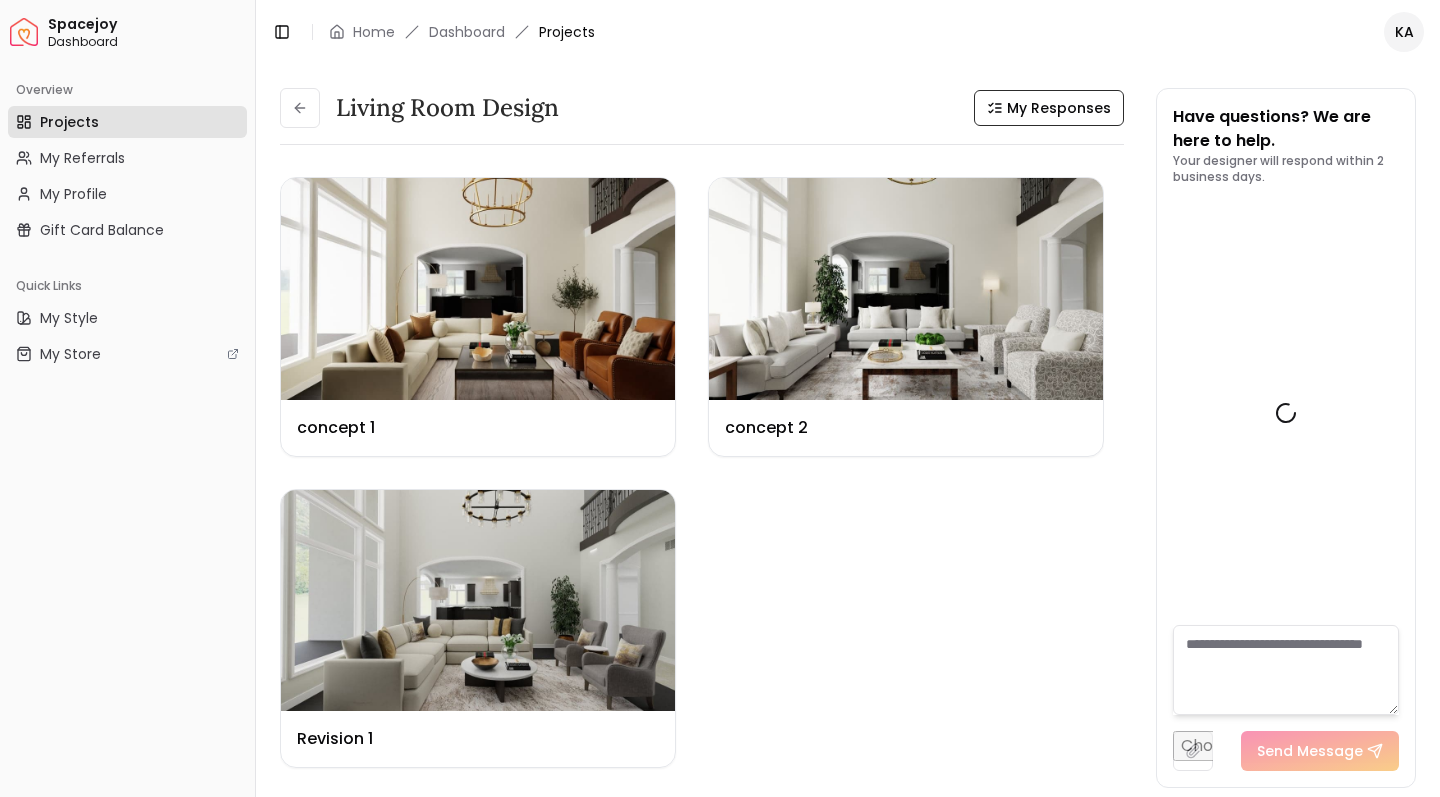scroll, scrollTop: 5766, scrollLeft: 0, axis: vertical 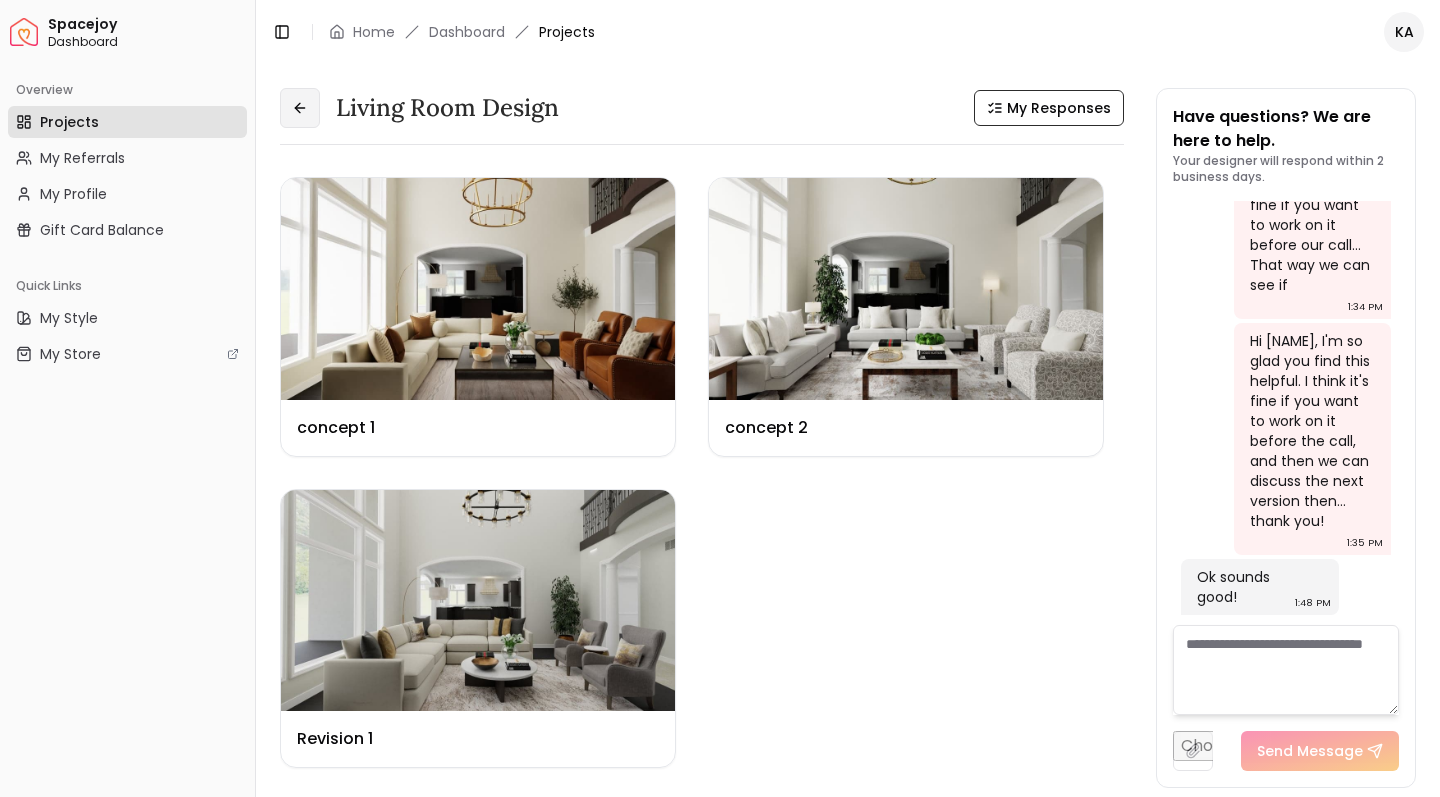 click at bounding box center (300, 108) 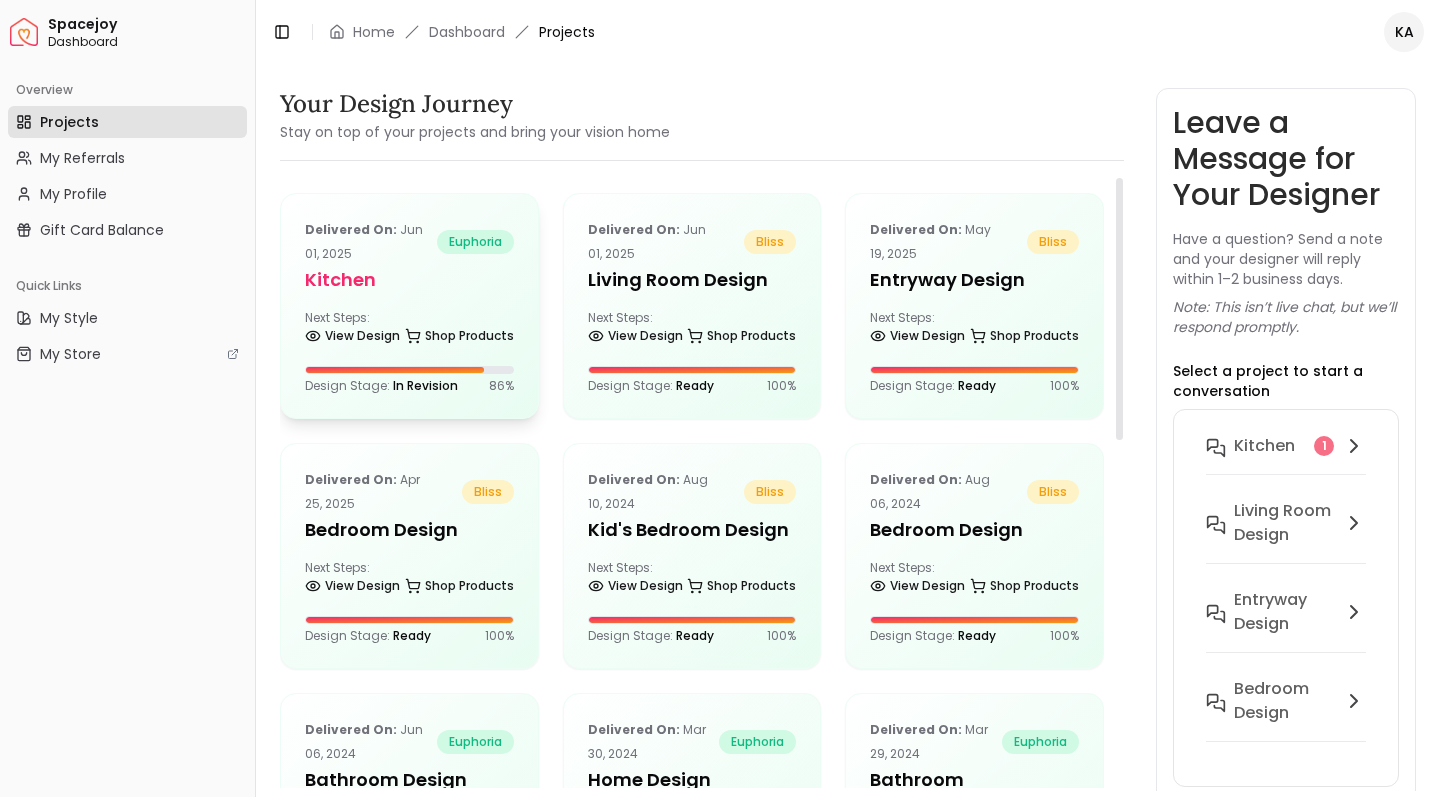 click on "Kitchen" at bounding box center (409, 280) 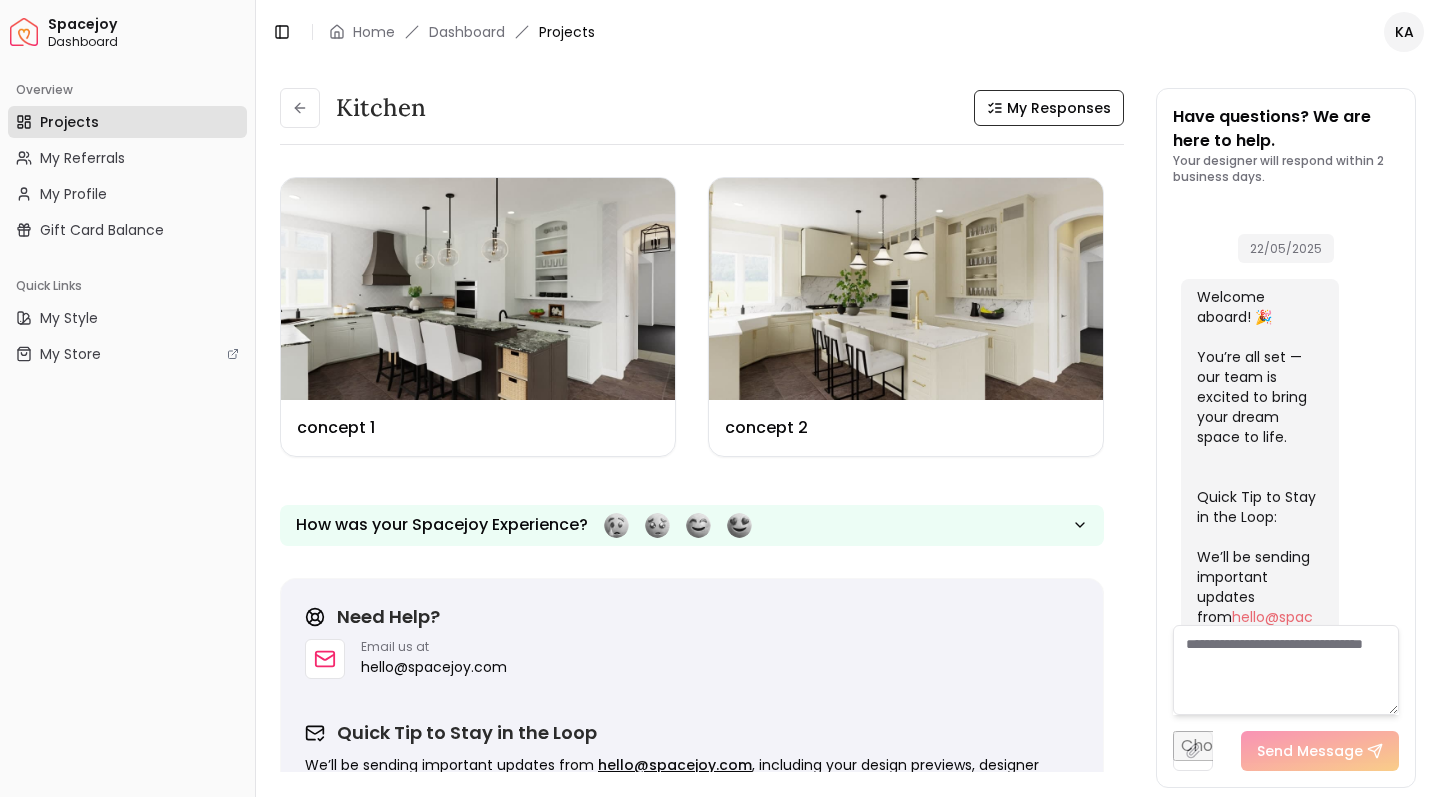 scroll, scrollTop: 7416, scrollLeft: 0, axis: vertical 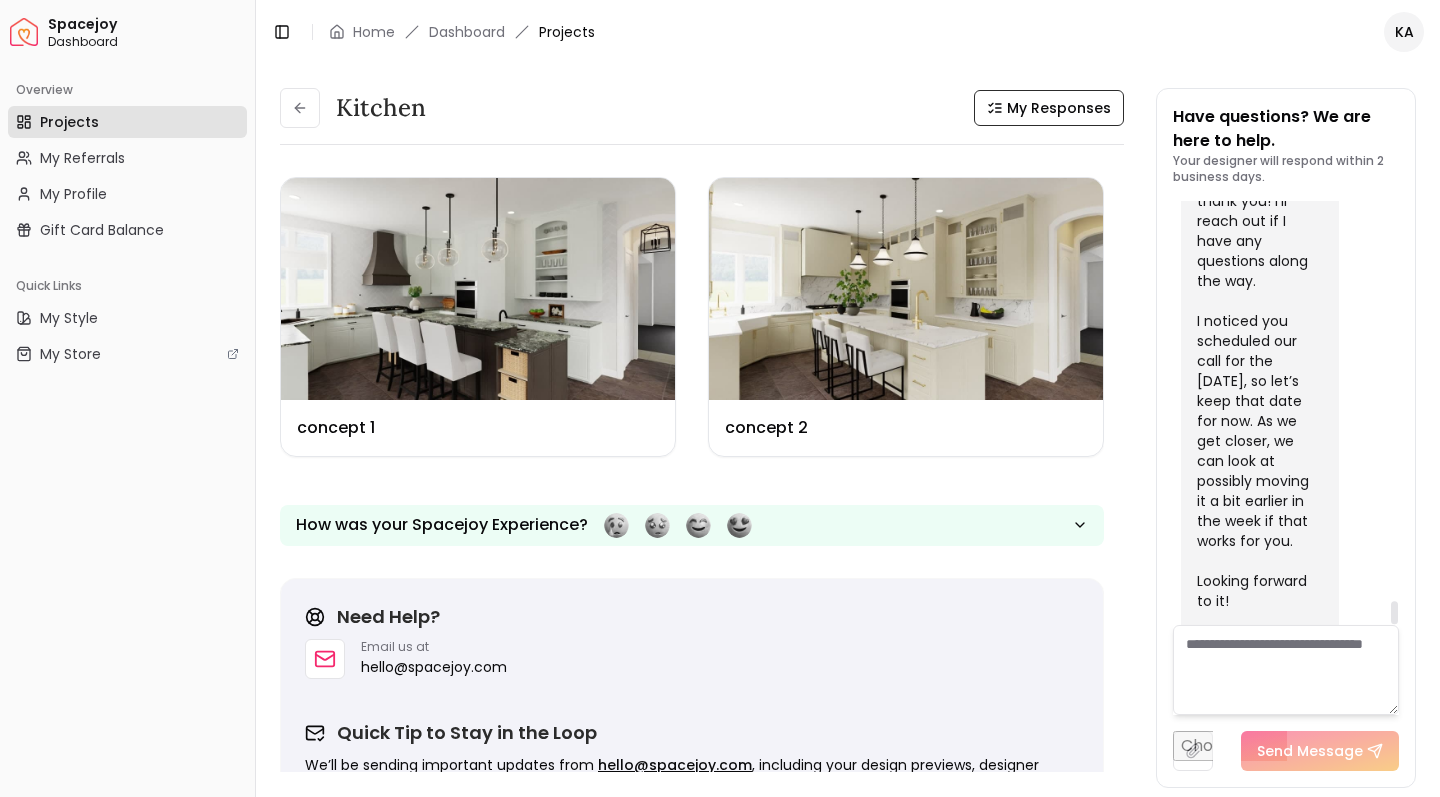 click on "Hi [NAME]!
I'm excited to work with you on this revision for your kitchen. To keep things moving, I suggest we have our call after I send over the updated design. The notes and images you provided are super helpful—thank you! I’ll reach out if I have any questions along the way.
I noticed you scheduled our call for the [DATE], so let’s keep that date for now. As we get closer, we can look at possibly moving it a bit earlier in the week if that works for you.
Looking forward to it!
Best,
[NAME]" at bounding box center (1258, 271) 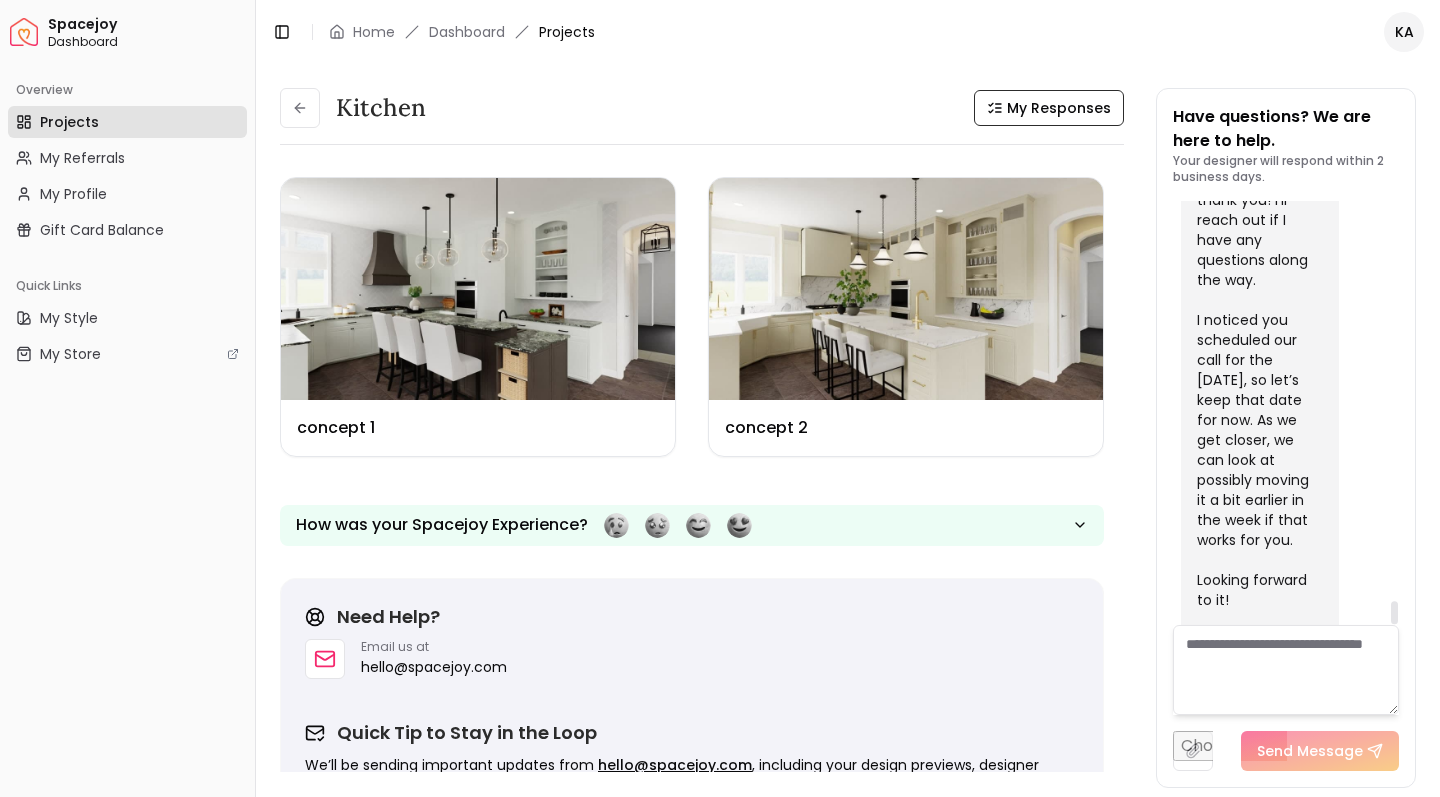 scroll, scrollTop: 7416, scrollLeft: 0, axis: vertical 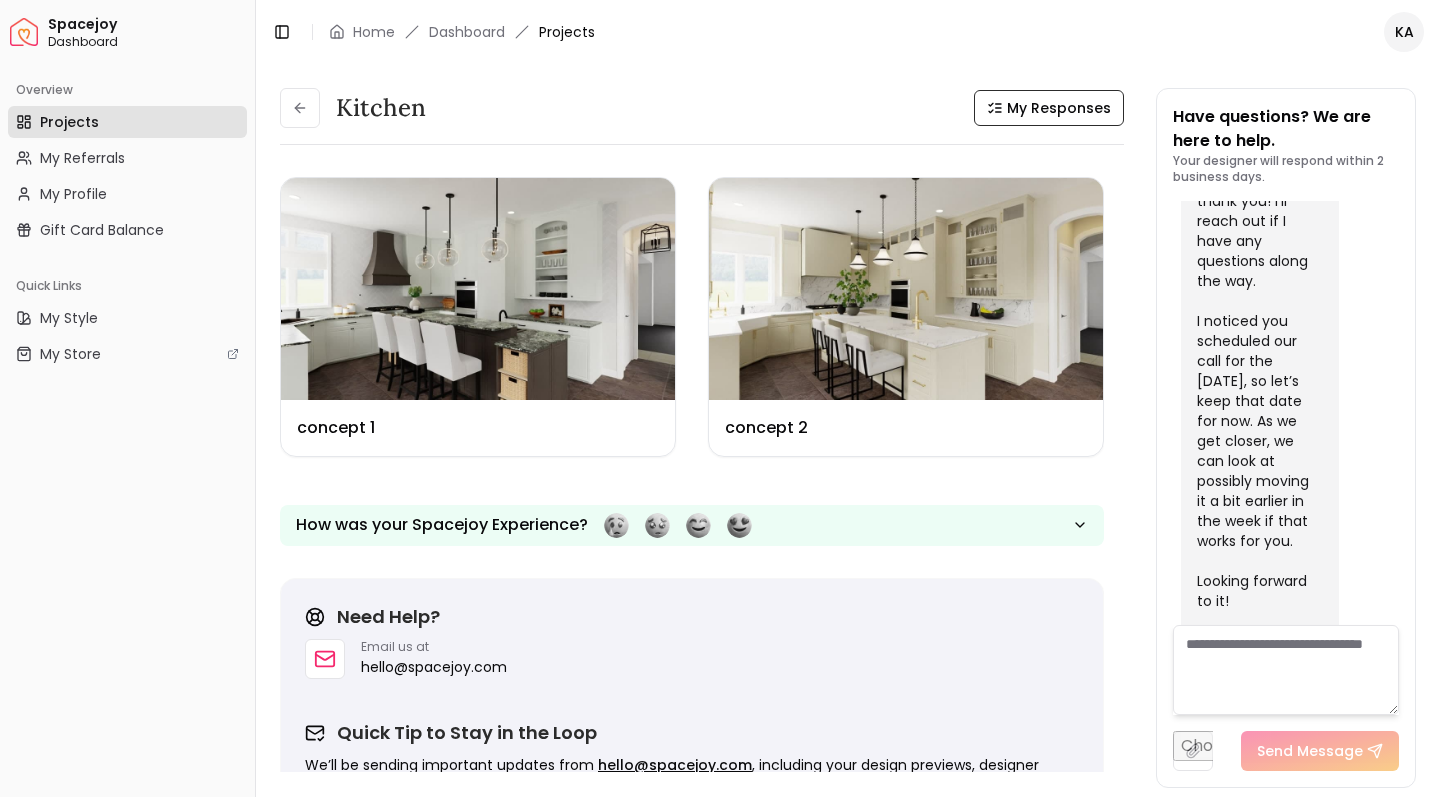click at bounding box center [1286, 670] 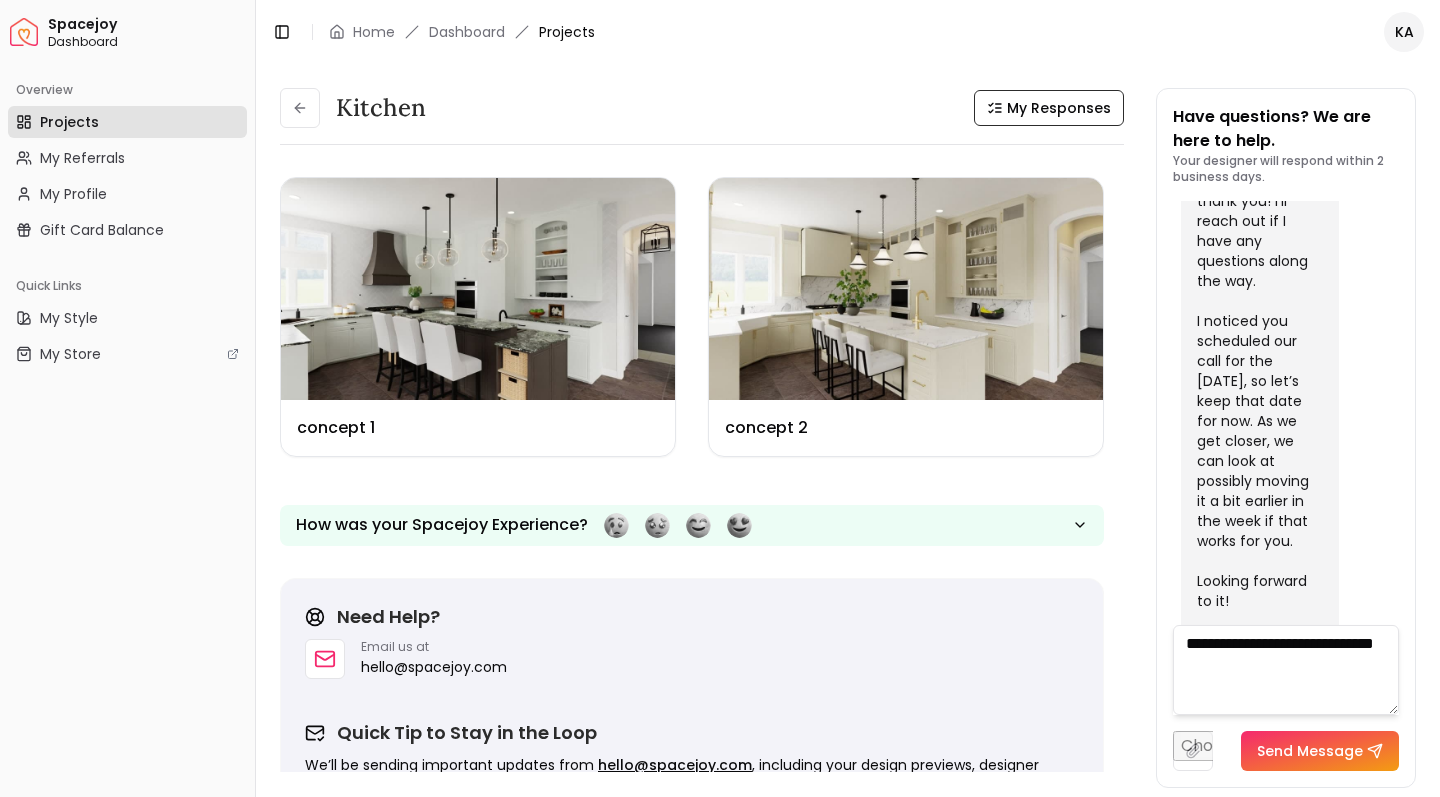 type on "**********" 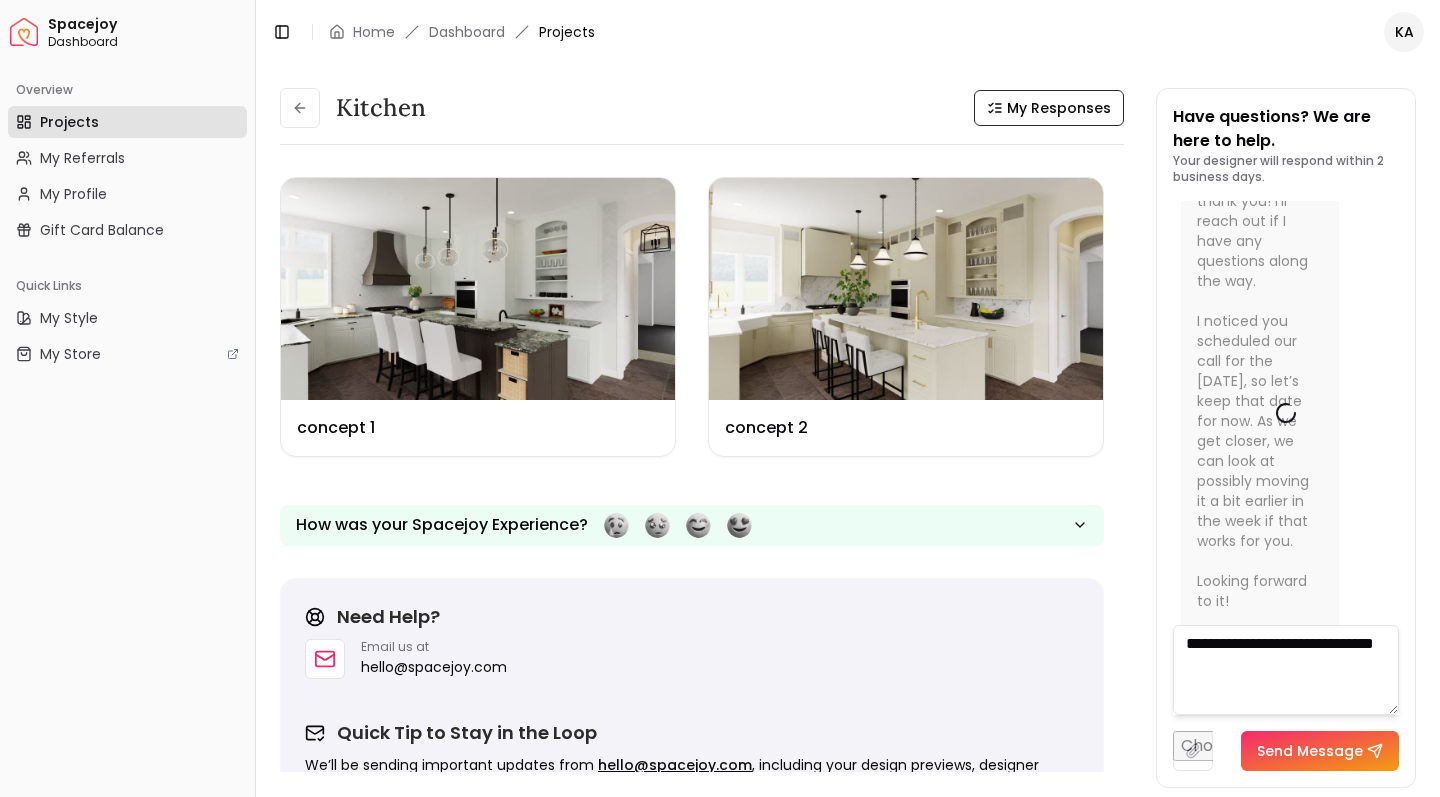type 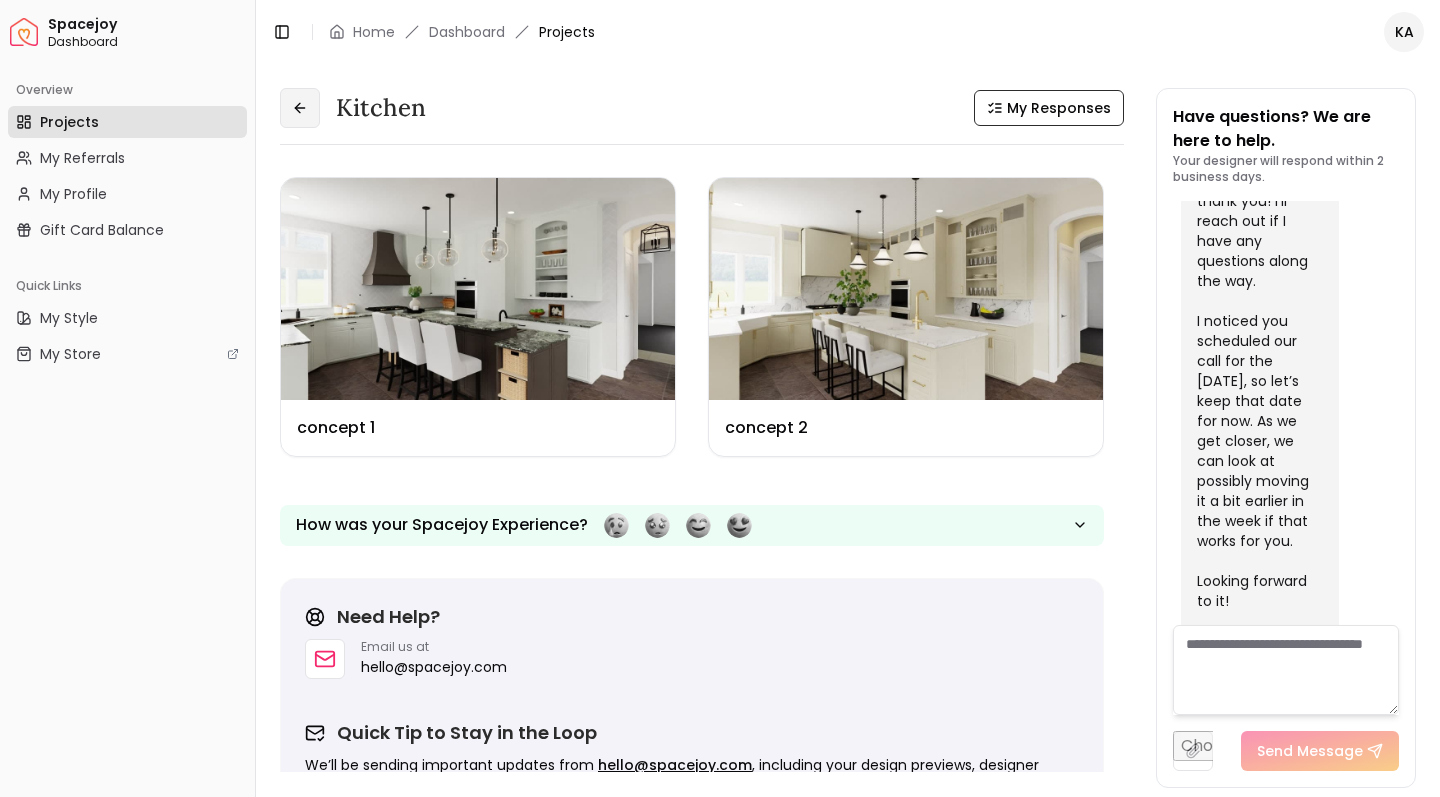 click 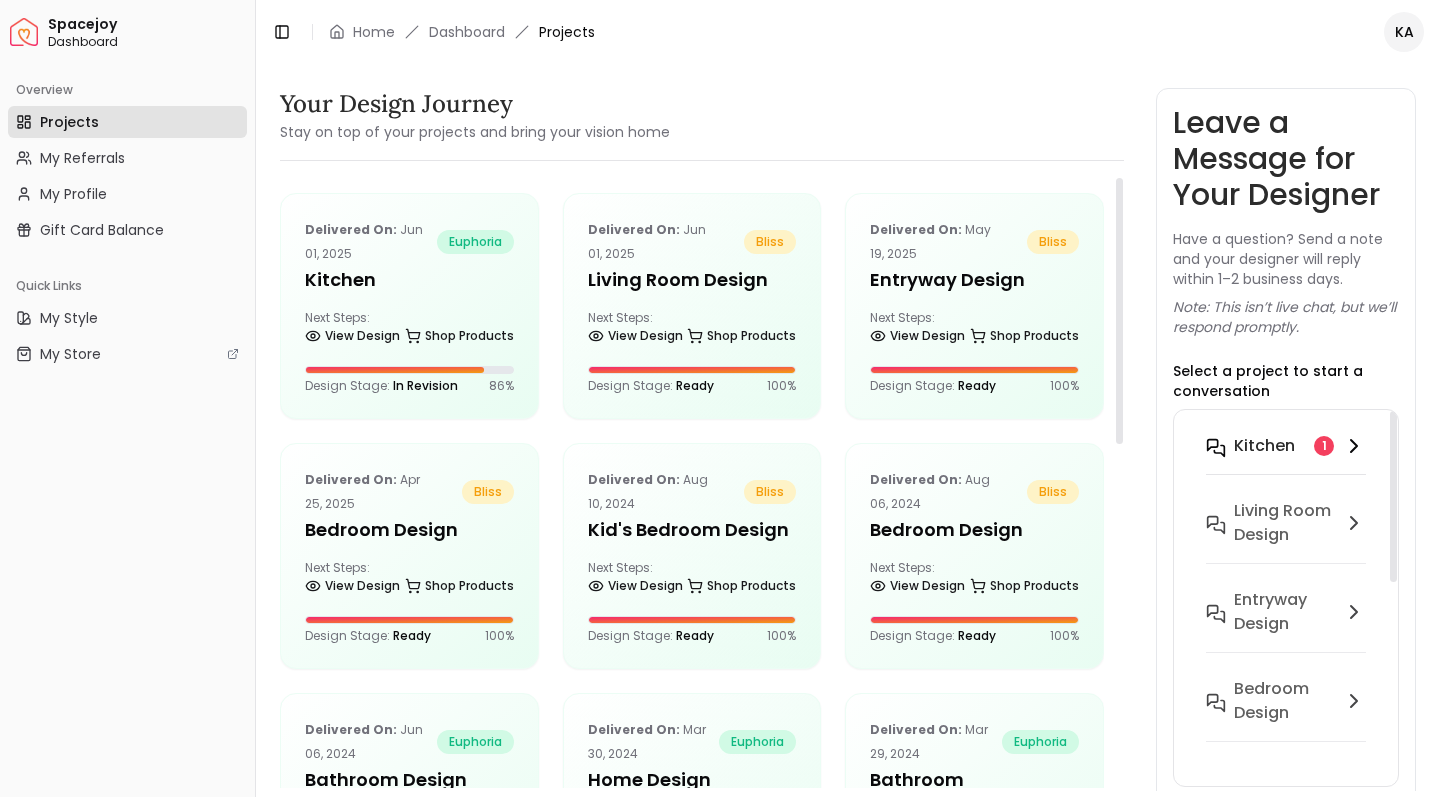 click on "Kitchen" at bounding box center (1264, 446) 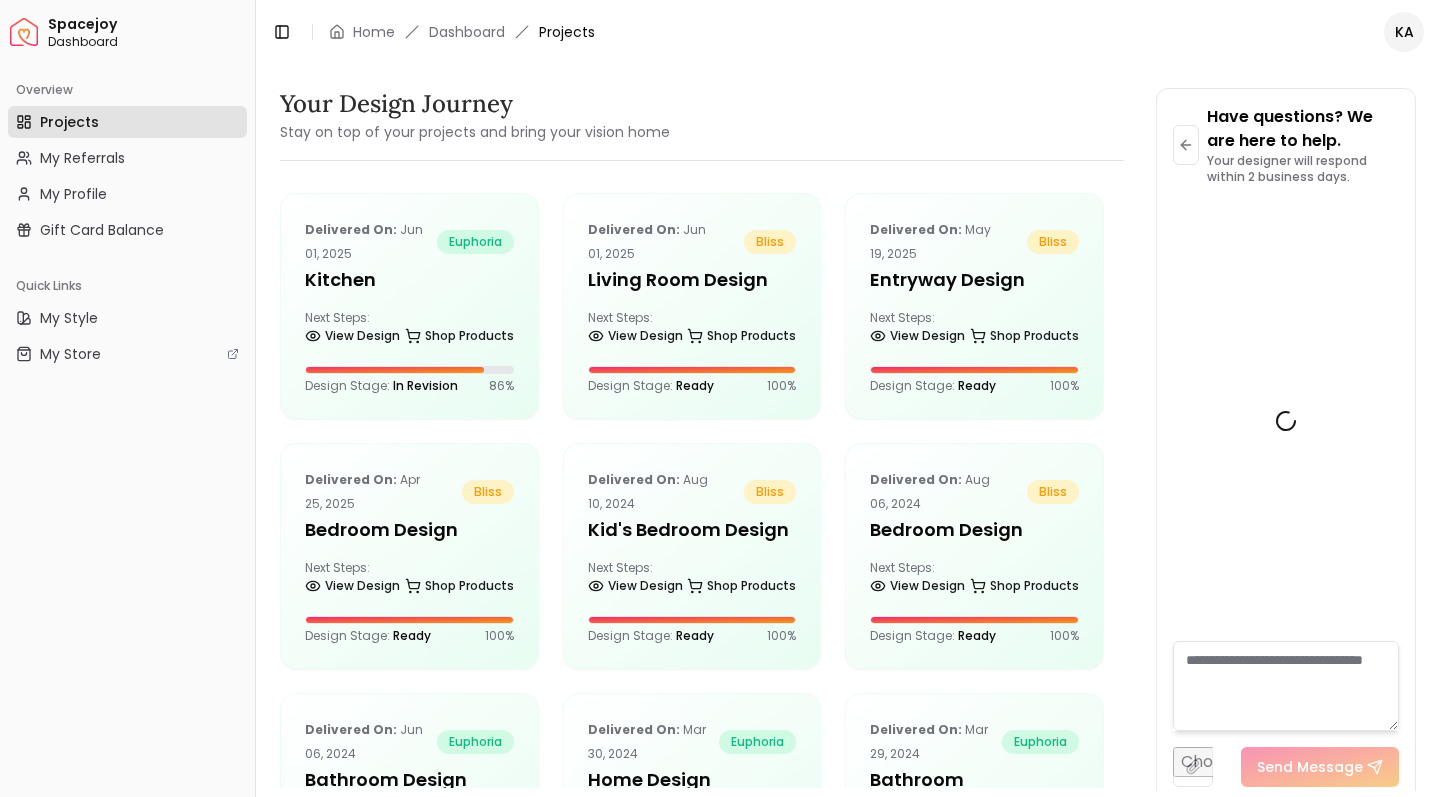 scroll, scrollTop: 7564, scrollLeft: 0, axis: vertical 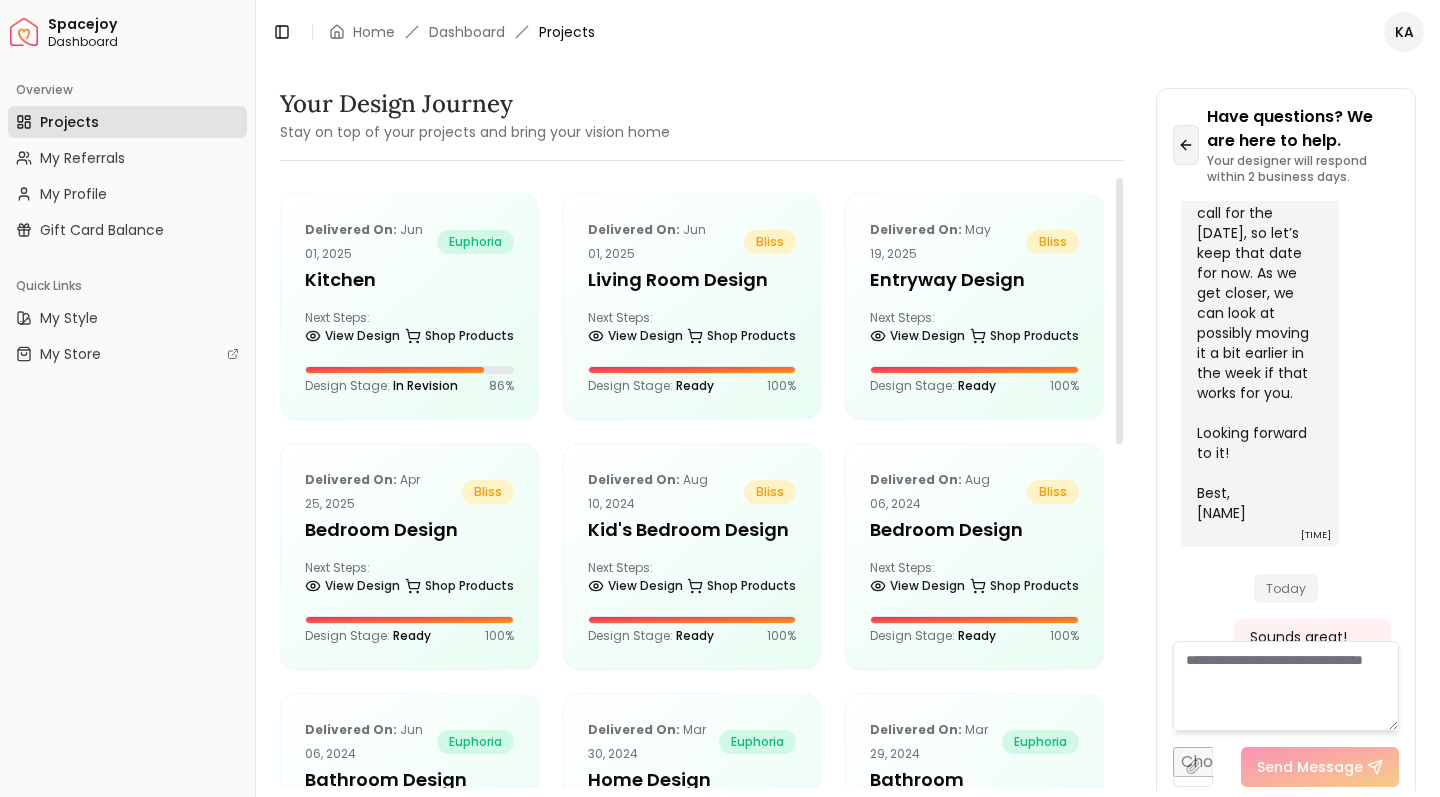 click at bounding box center (1186, 145) 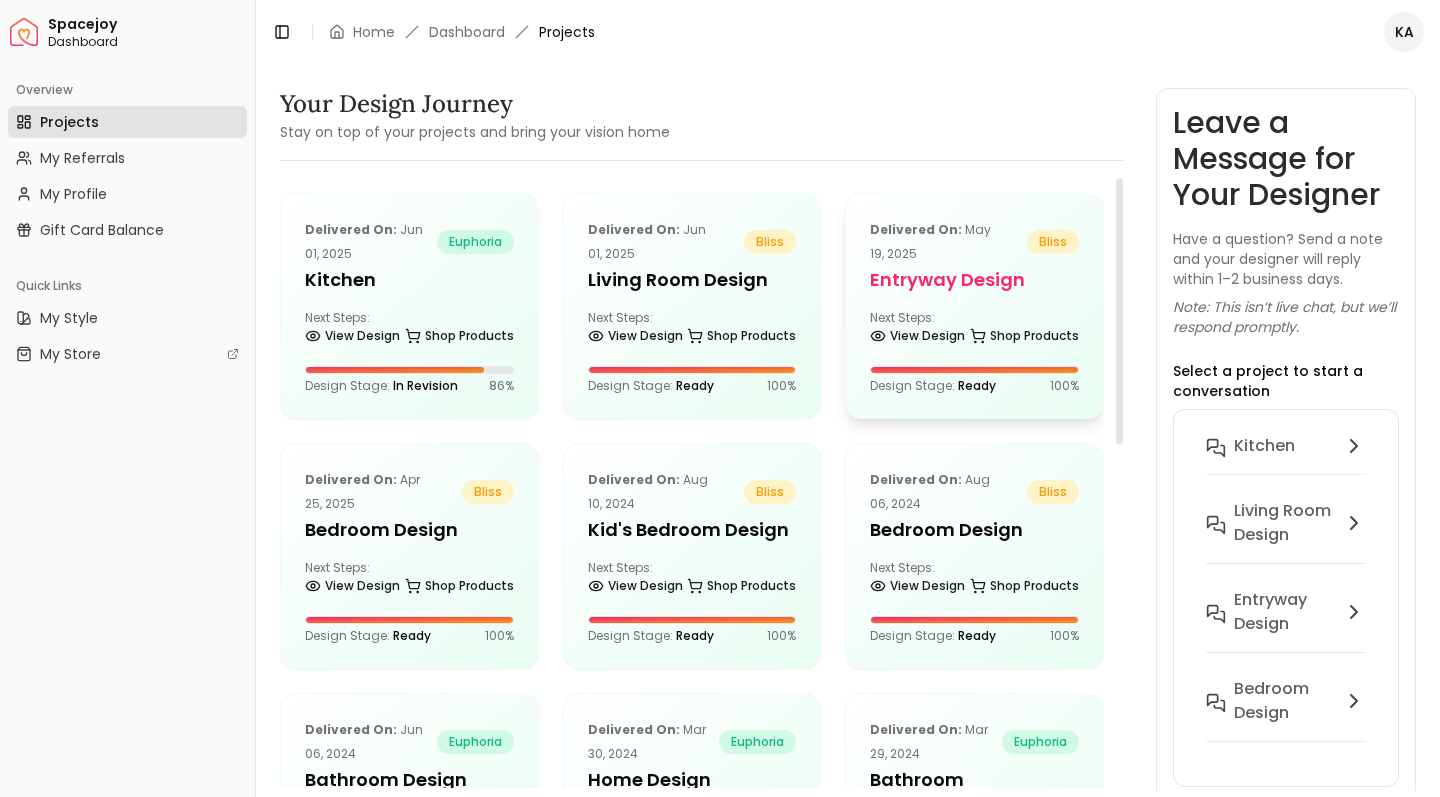 click on "Next Steps: View Design Shop Products" at bounding box center (974, 330) 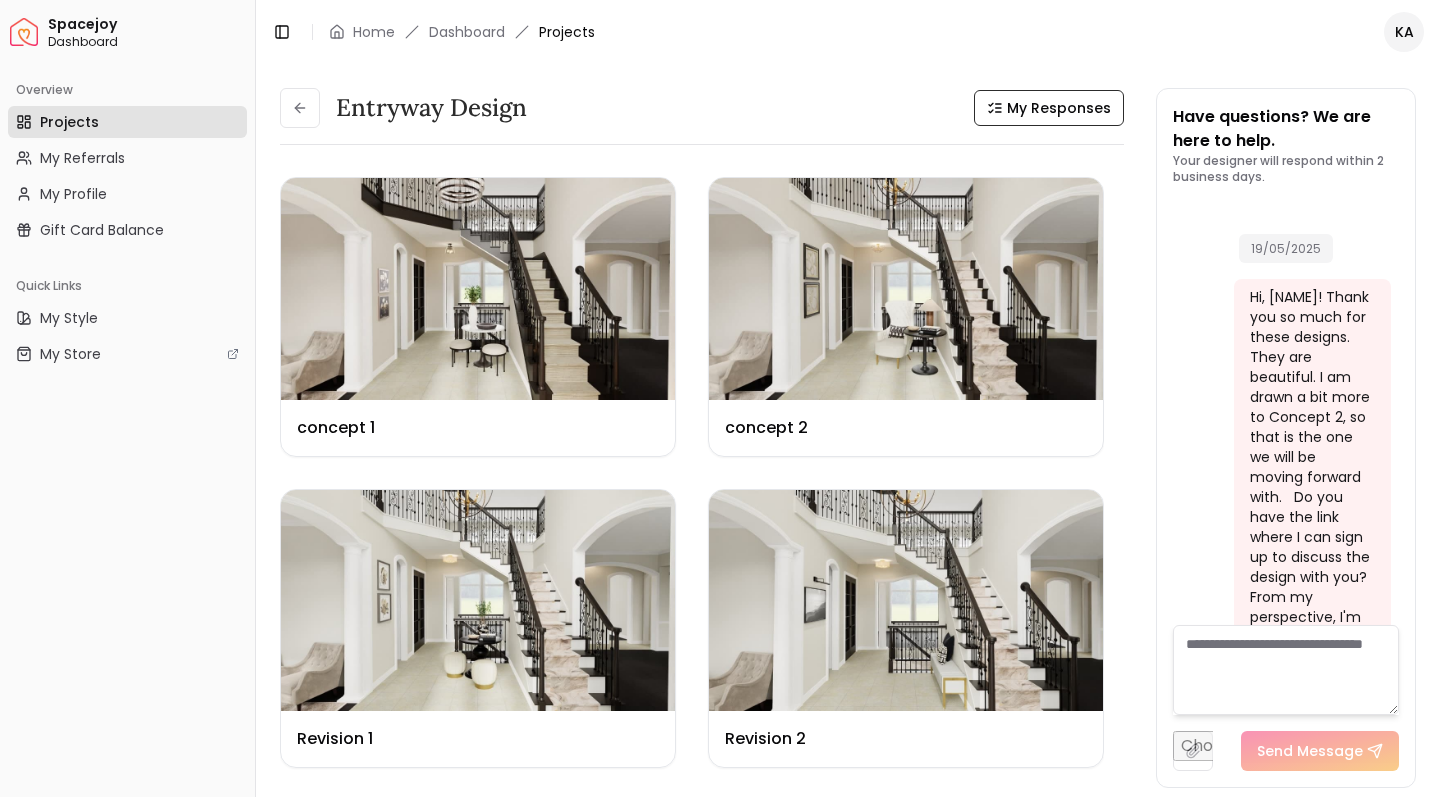 scroll, scrollTop: 11060, scrollLeft: 0, axis: vertical 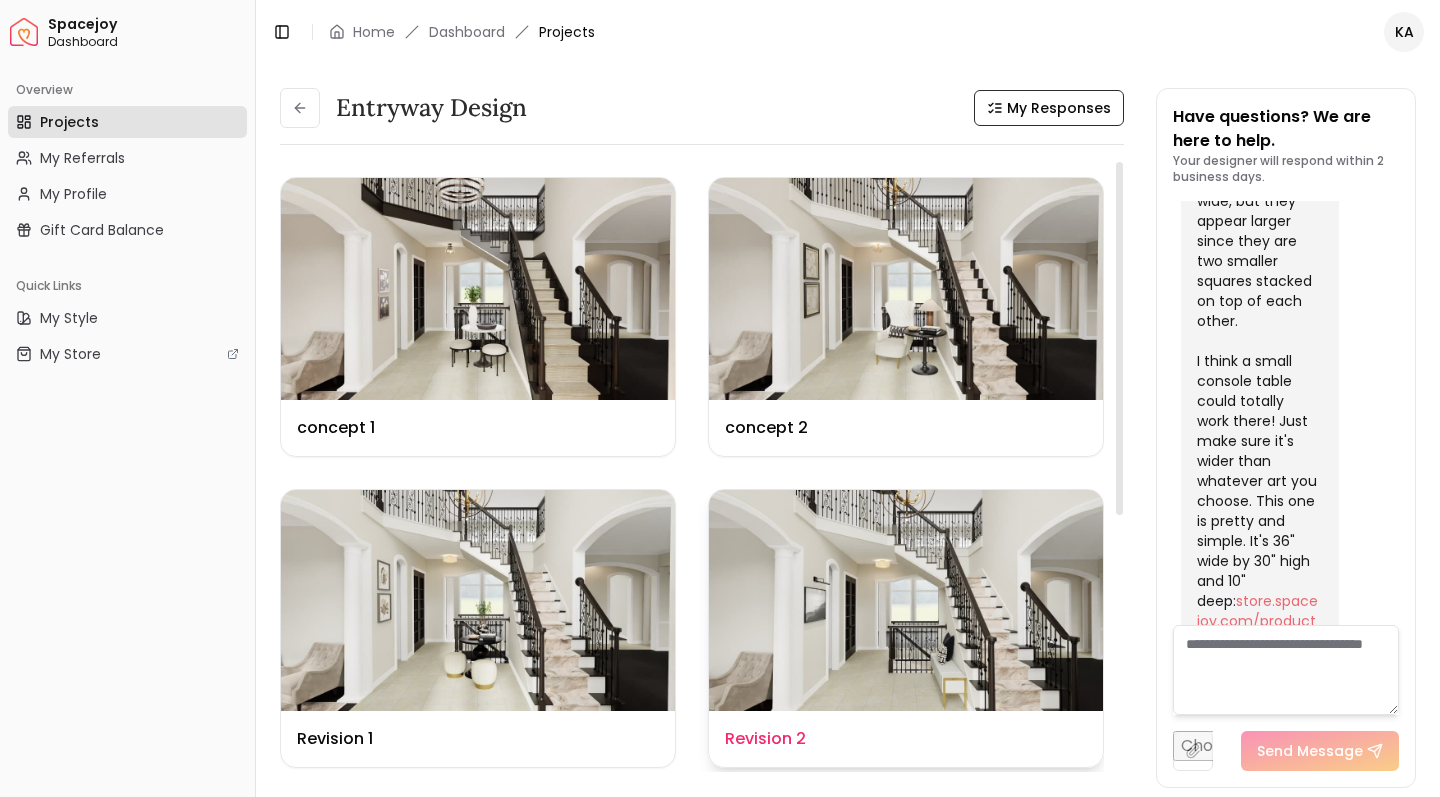 click at bounding box center (906, 601) 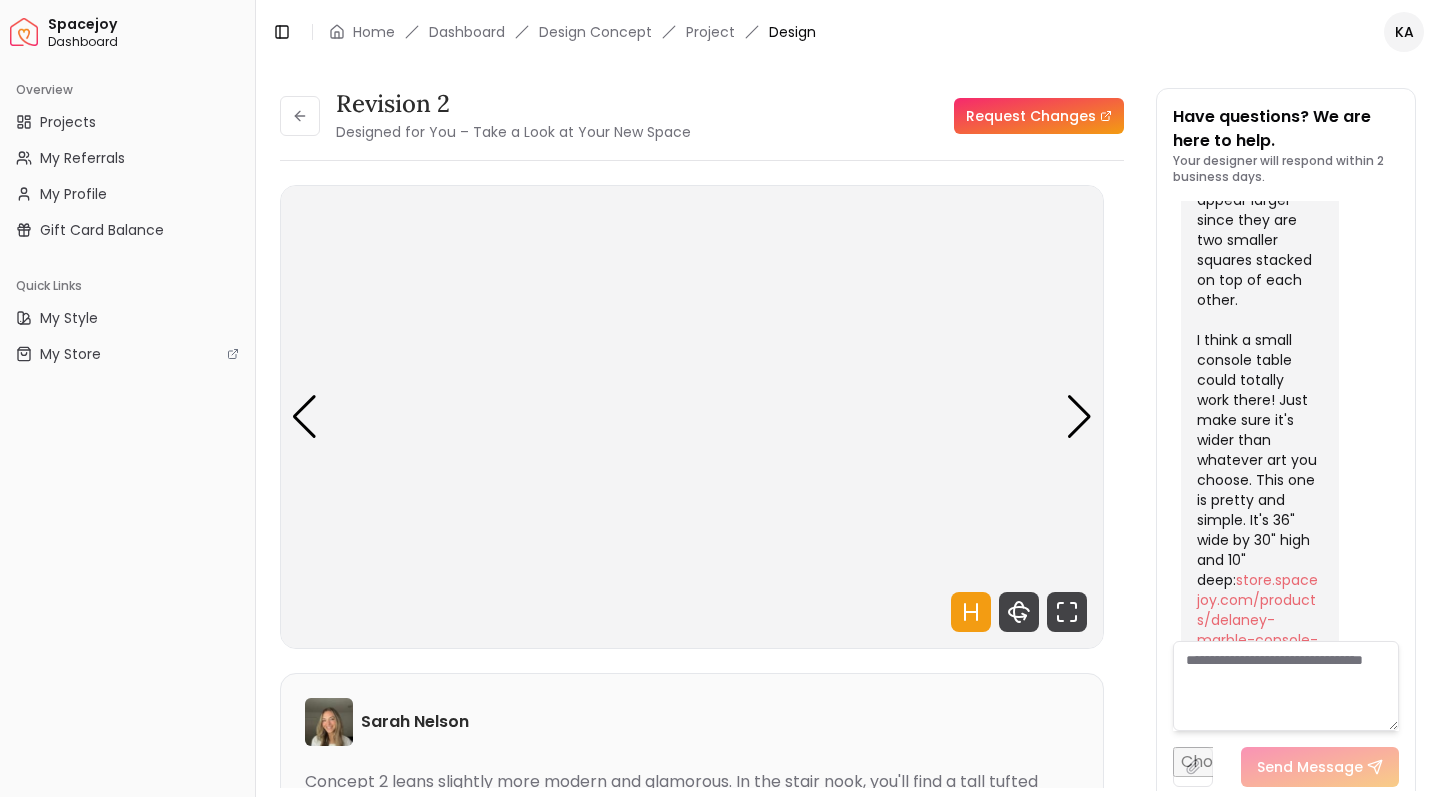scroll, scrollTop: 11044, scrollLeft: 0, axis: vertical 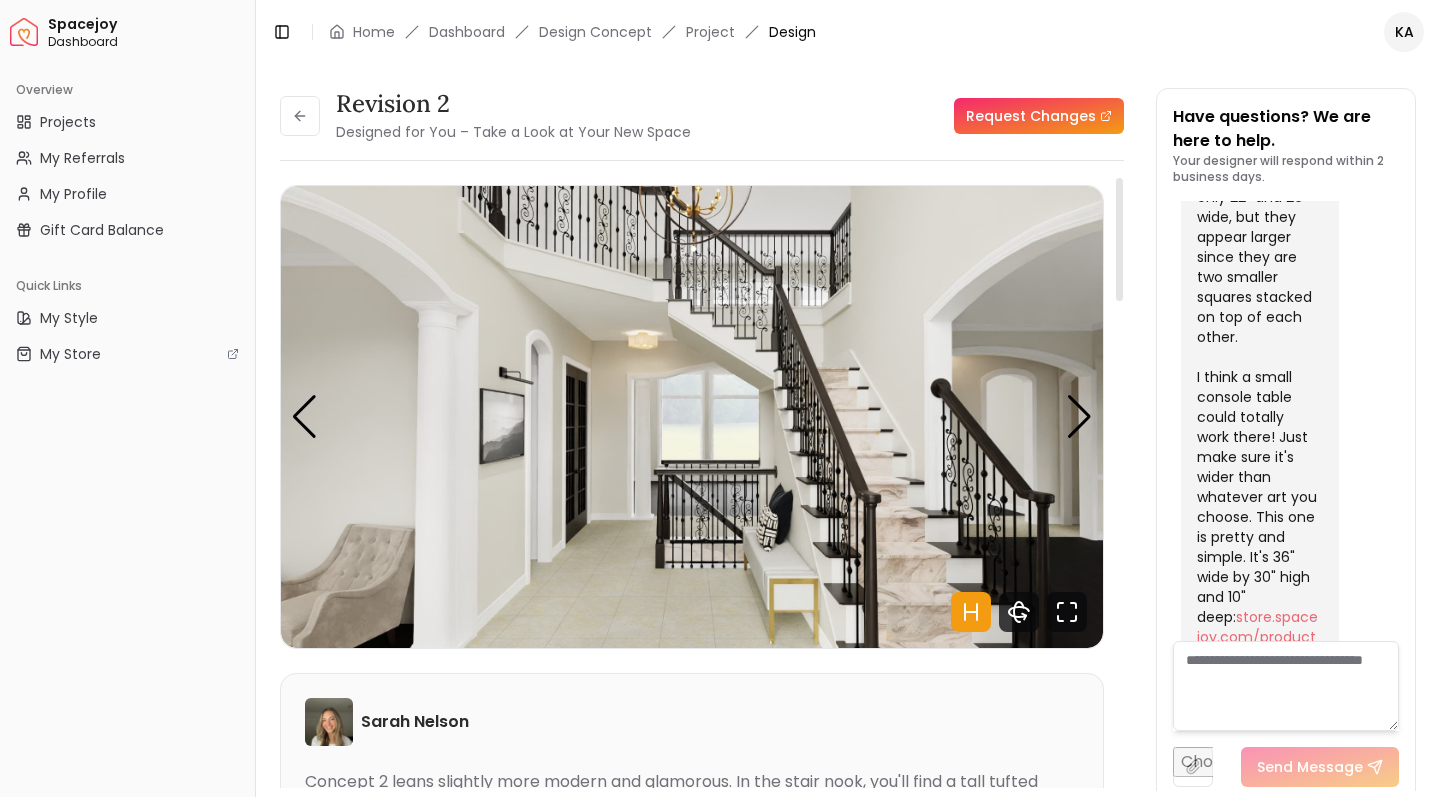 click at bounding box center (692, 417) 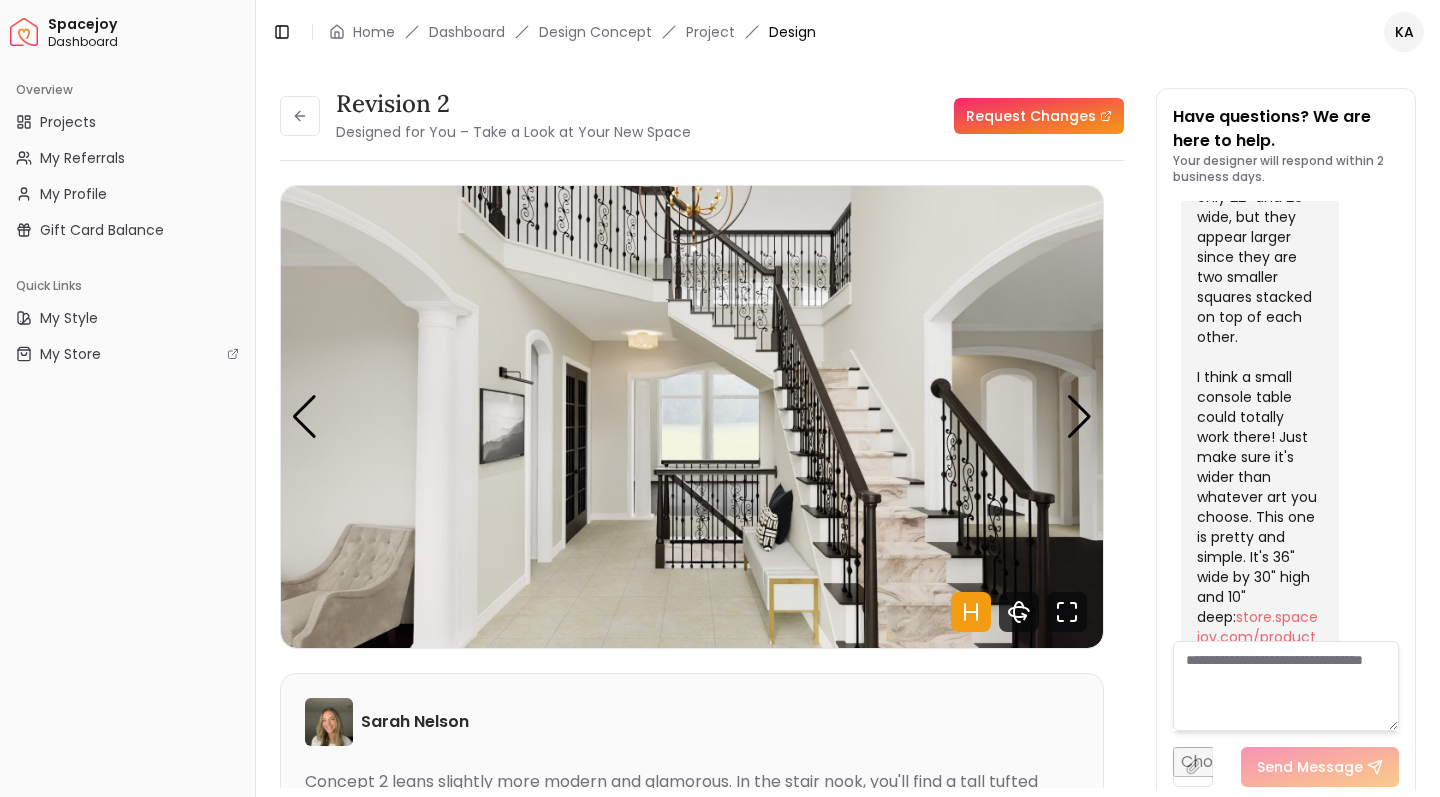 scroll, scrollTop: 0, scrollLeft: 0, axis: both 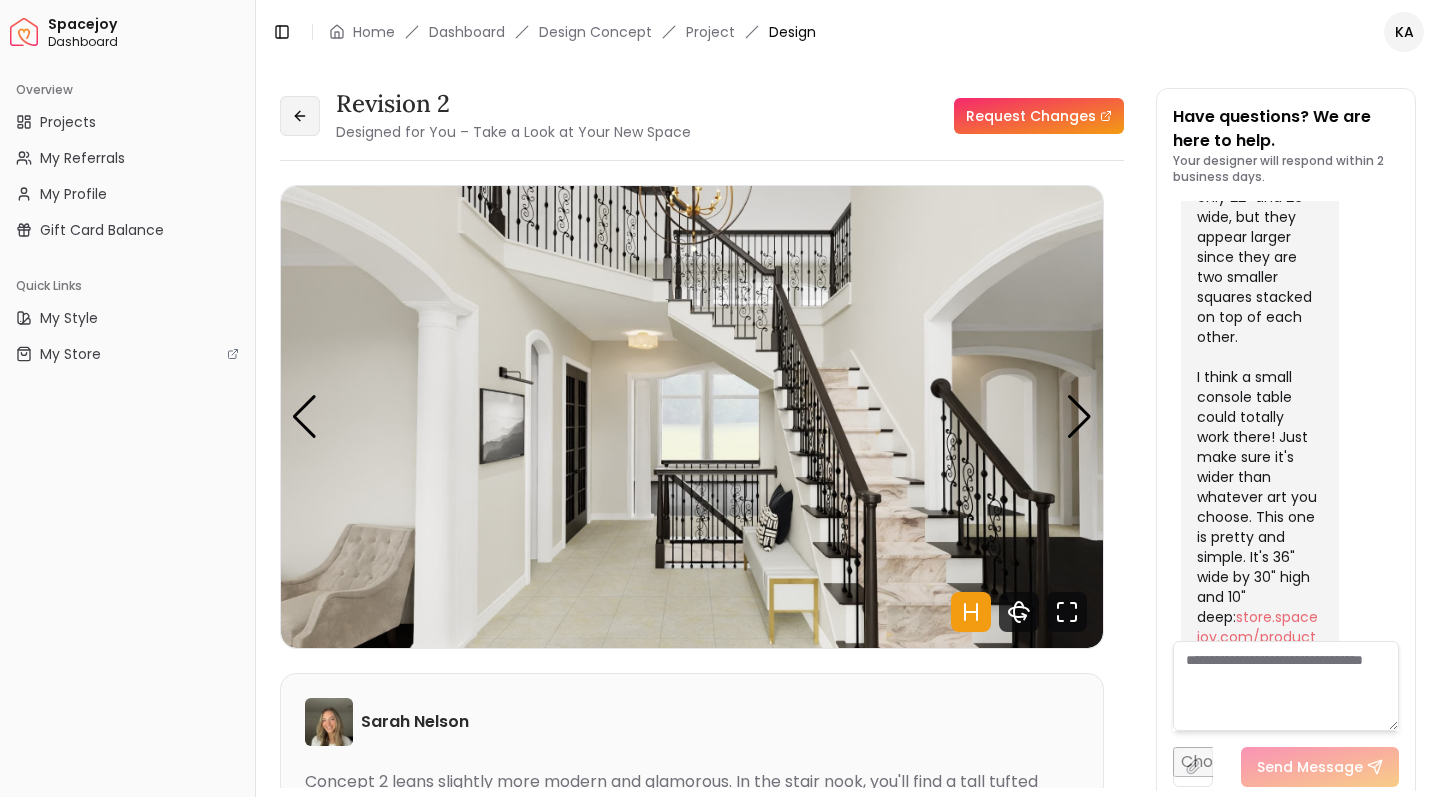 click at bounding box center [300, 116] 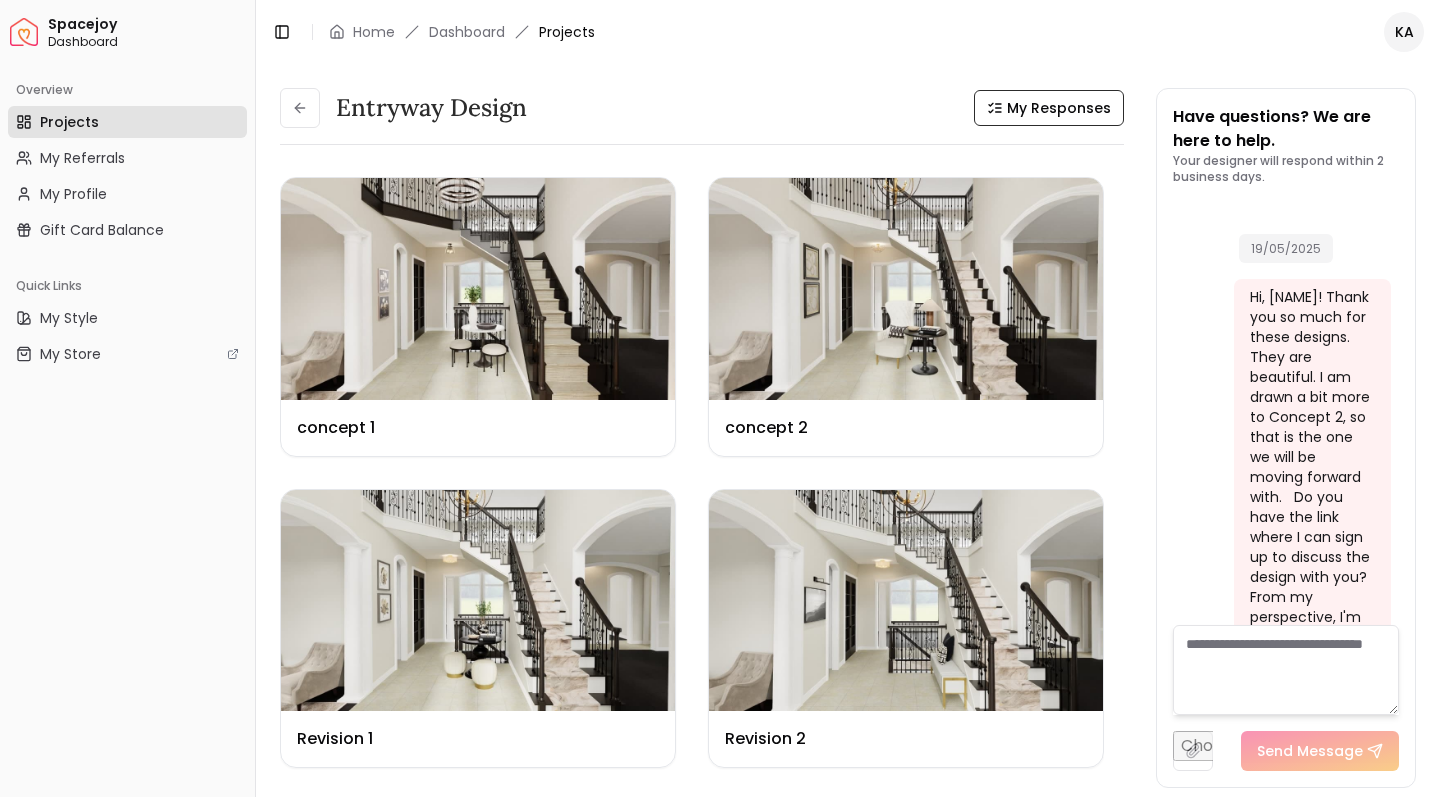 scroll, scrollTop: 11060, scrollLeft: 0, axis: vertical 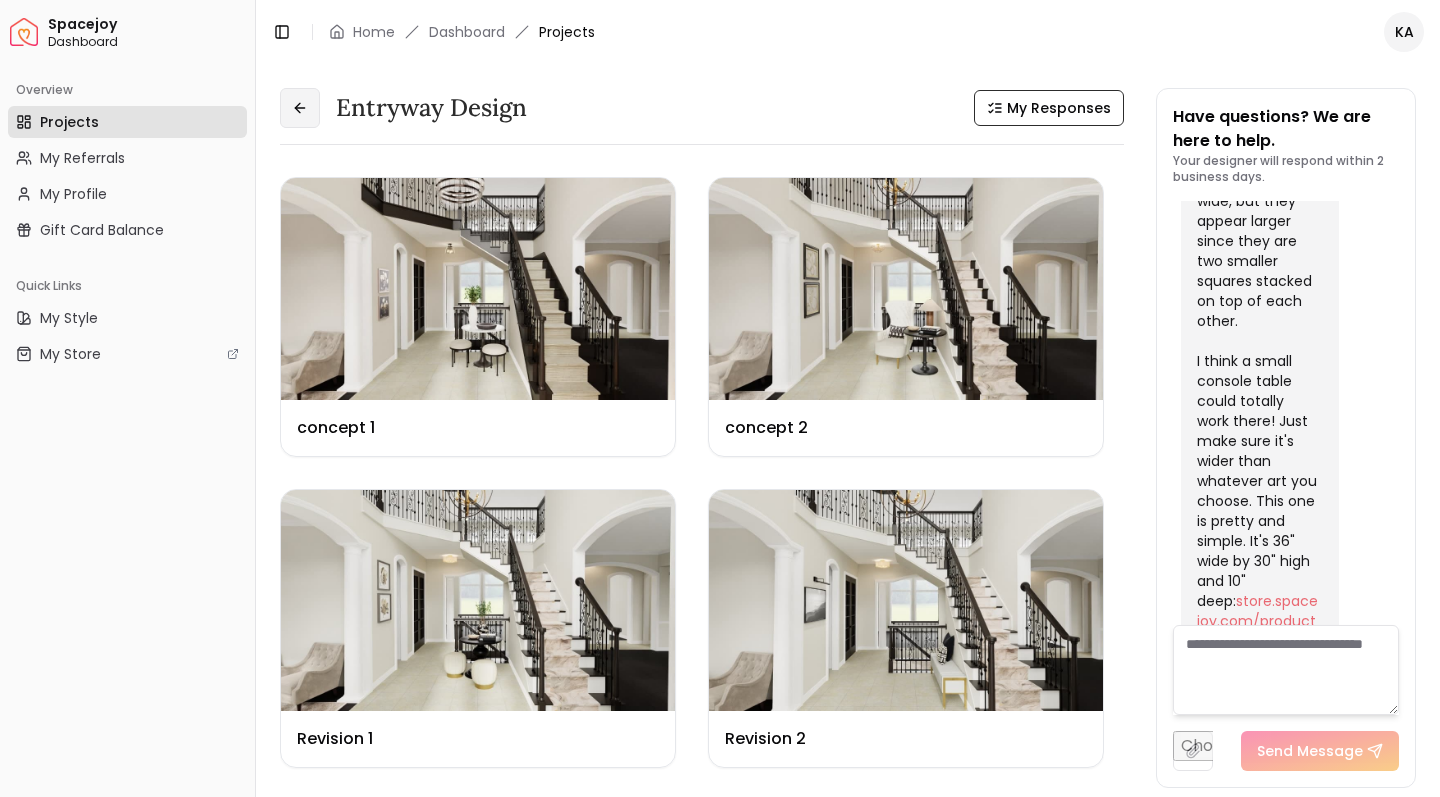 click 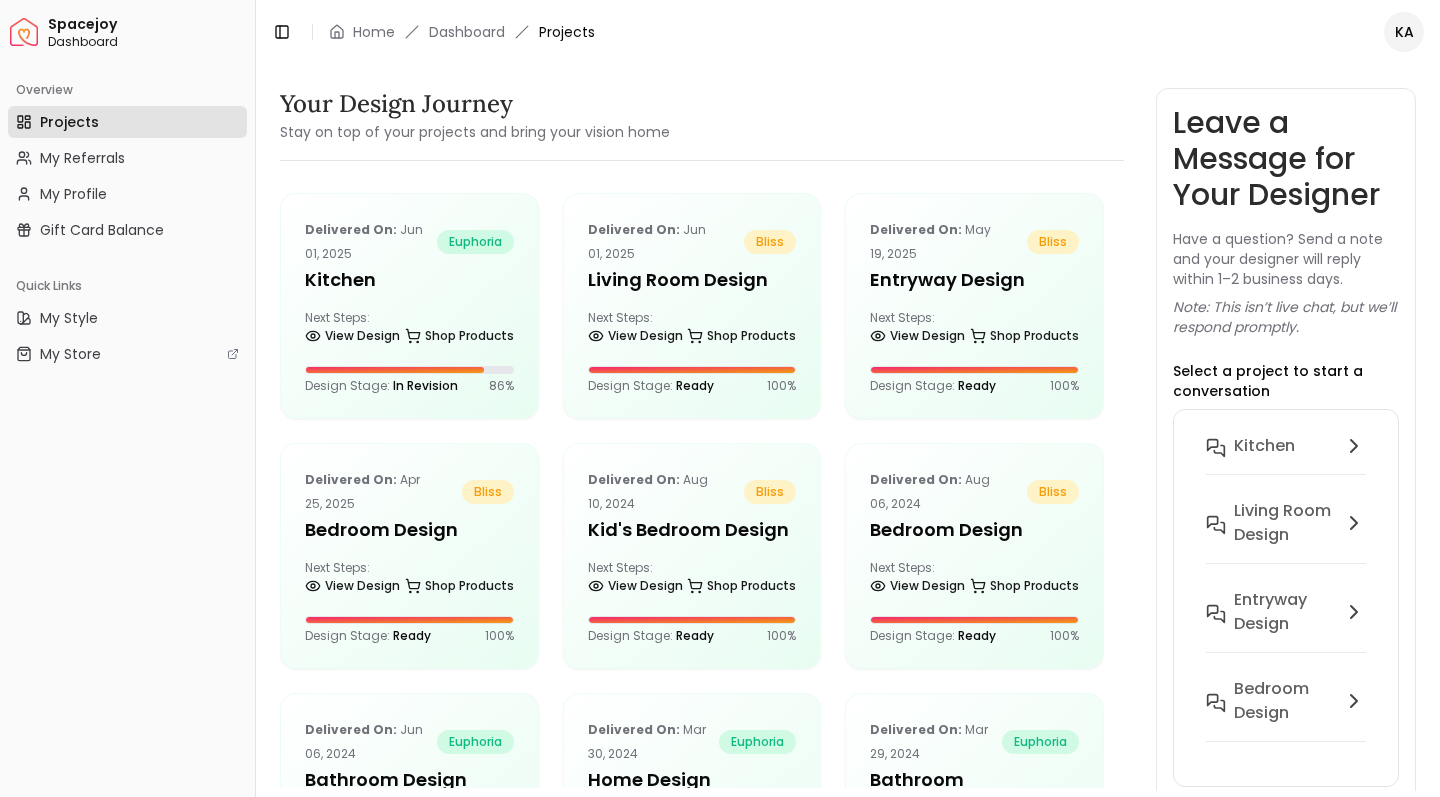 click on "Your Design Journey" at bounding box center [475, 104] 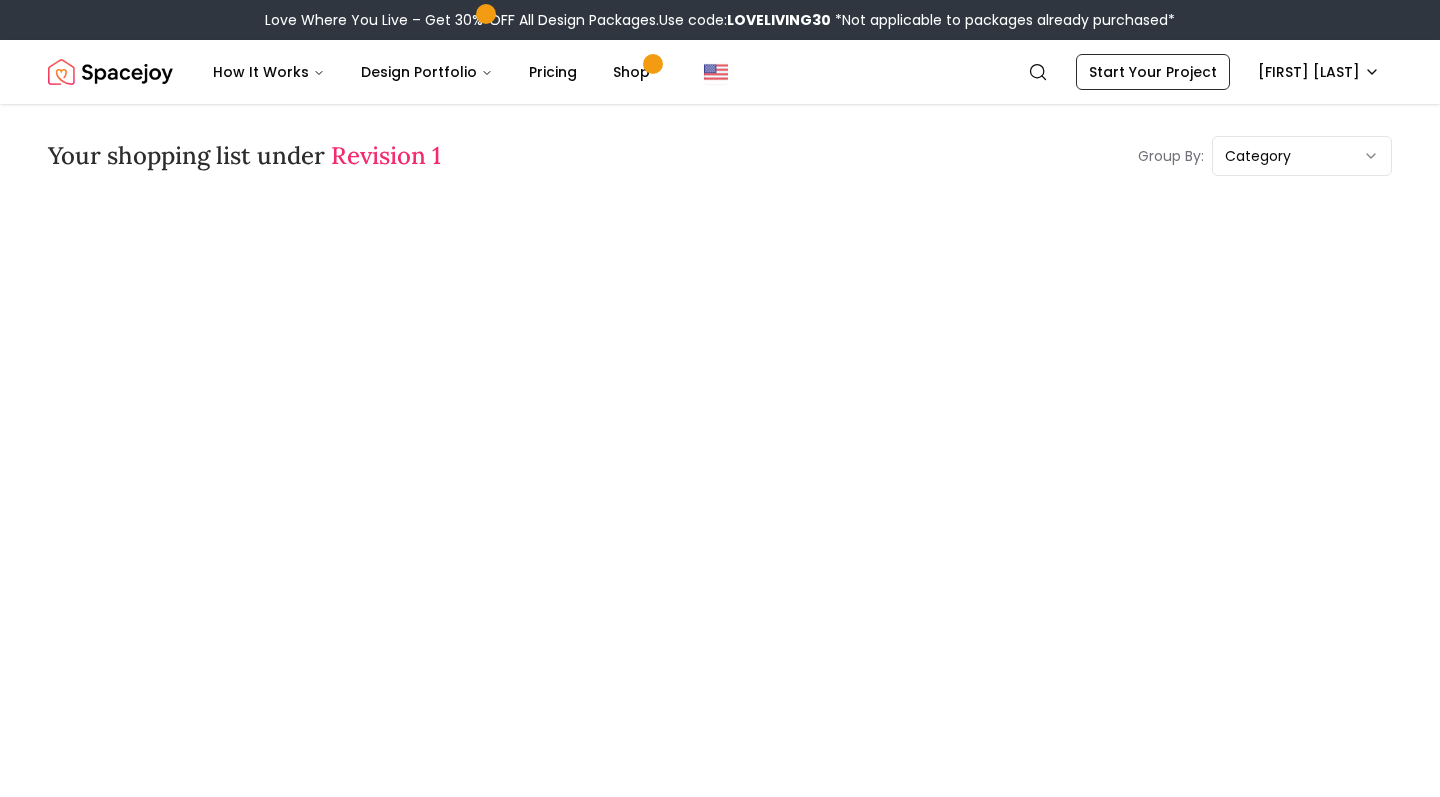 scroll, scrollTop: 0, scrollLeft: 0, axis: both 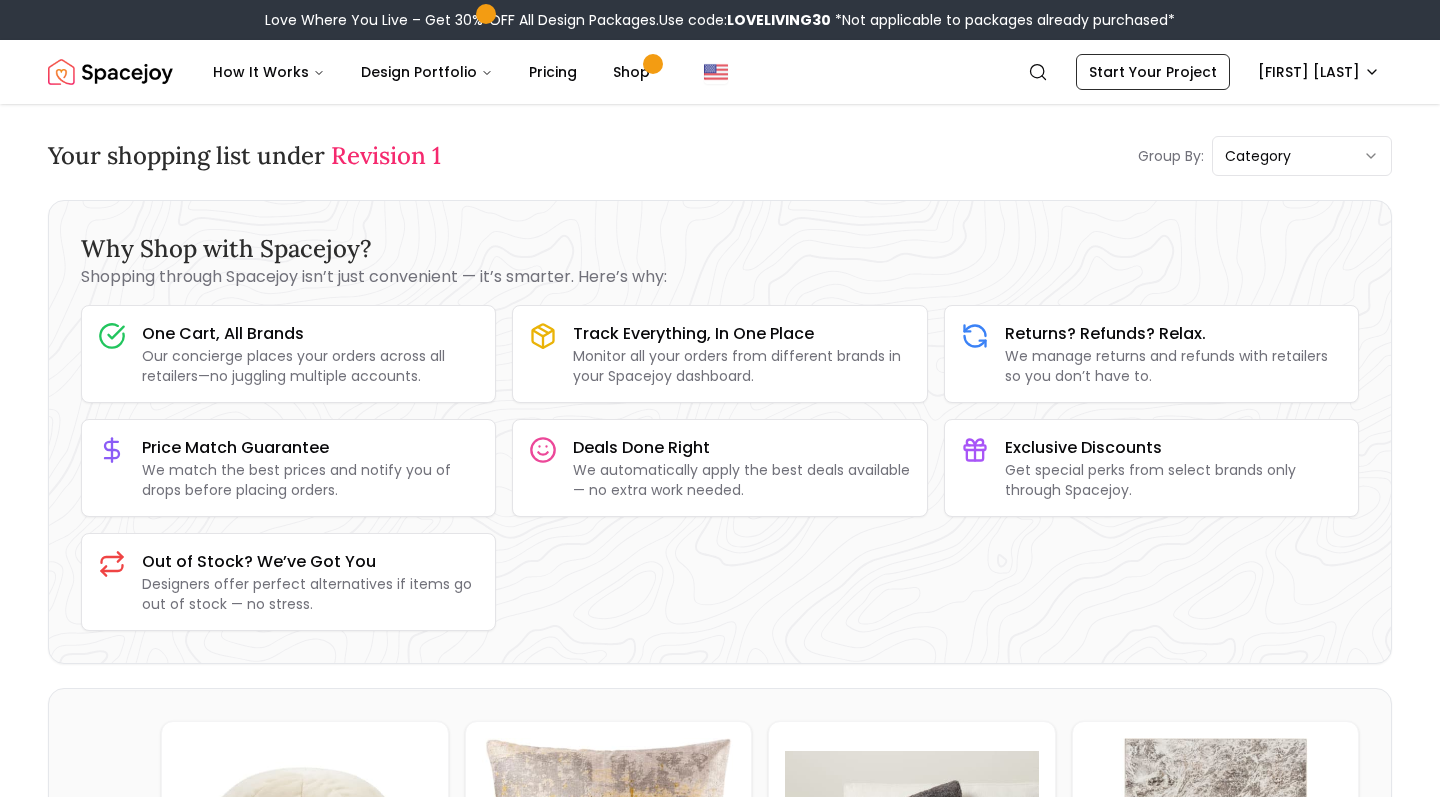 click on "Your shopping list under   Revision 1 Group By: category Why Shop with Spacejoy? Shopping through Spacejoy isn’t just convenient — it’s smarter. Here’s why: One Cart, All Brands Our concierge places your orders across all retailers—no juggling multiple accounts. Track Everything, In One Place Monitor all your orders from different brands in your Spacejoy dashboard. Returns? Refunds? Relax. We manage returns and refunds with retailers so you don’t have to. Price Match Guarantee We match the best prices and notify you of drops before placing orders. Deals Done Right We automatically apply the best deals available — no extra work needed. Exclusive Discounts Get special perks from select brands only through Spacejoy. Out of Stock? We’ve Got You Designers offer perfect alternatives if items go out of stock — no stress. Furnishings Furnishings Luna & Luxe Bob Cream Velvet Pillow 14" Recommended Qty:  1 Dimensions:  14.00"   H  x  14.00"   W  x  14.00"   D $40.00 $48.00 17% Off Surya 3 Dimensions:" at bounding box center (720, 2471) 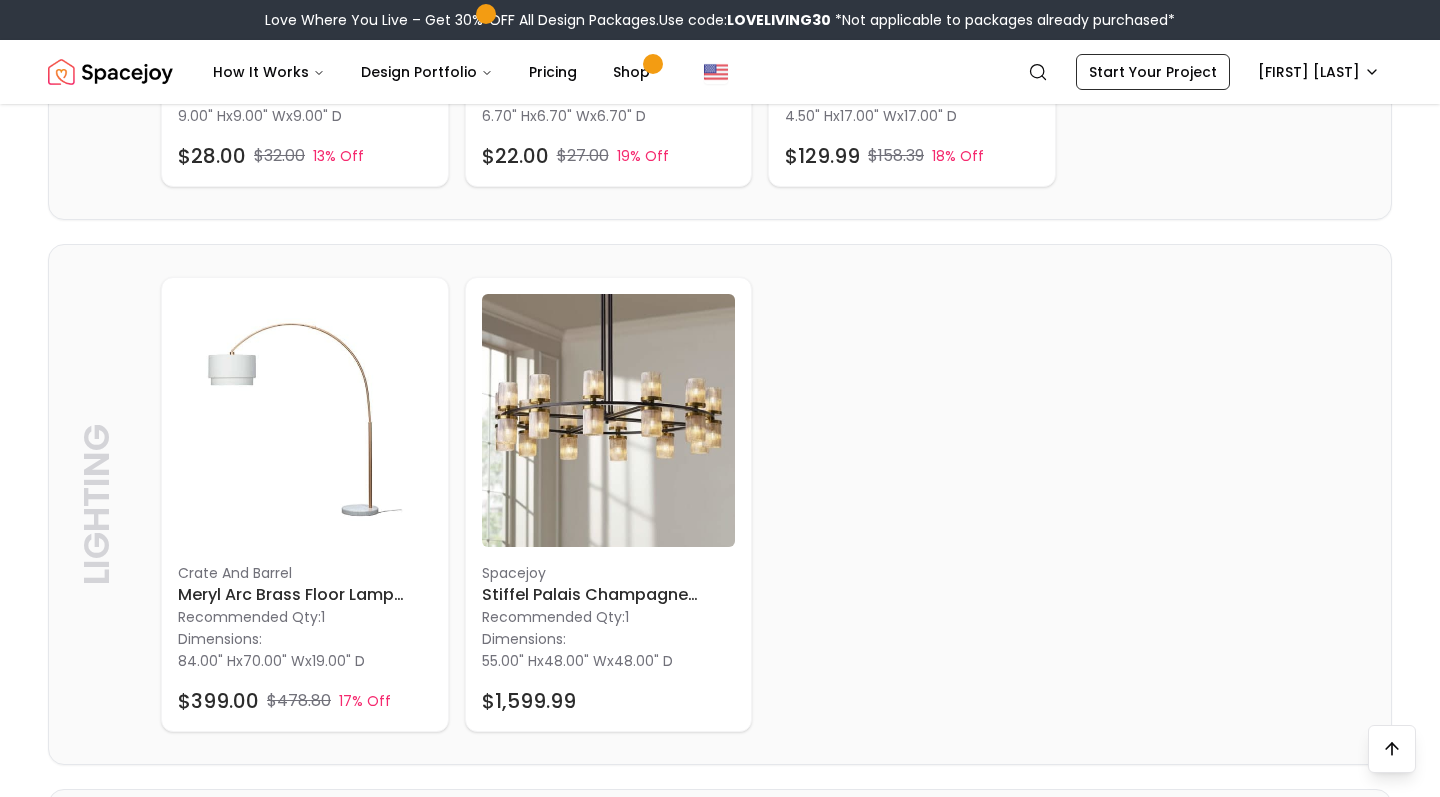 scroll, scrollTop: 2966, scrollLeft: 0, axis: vertical 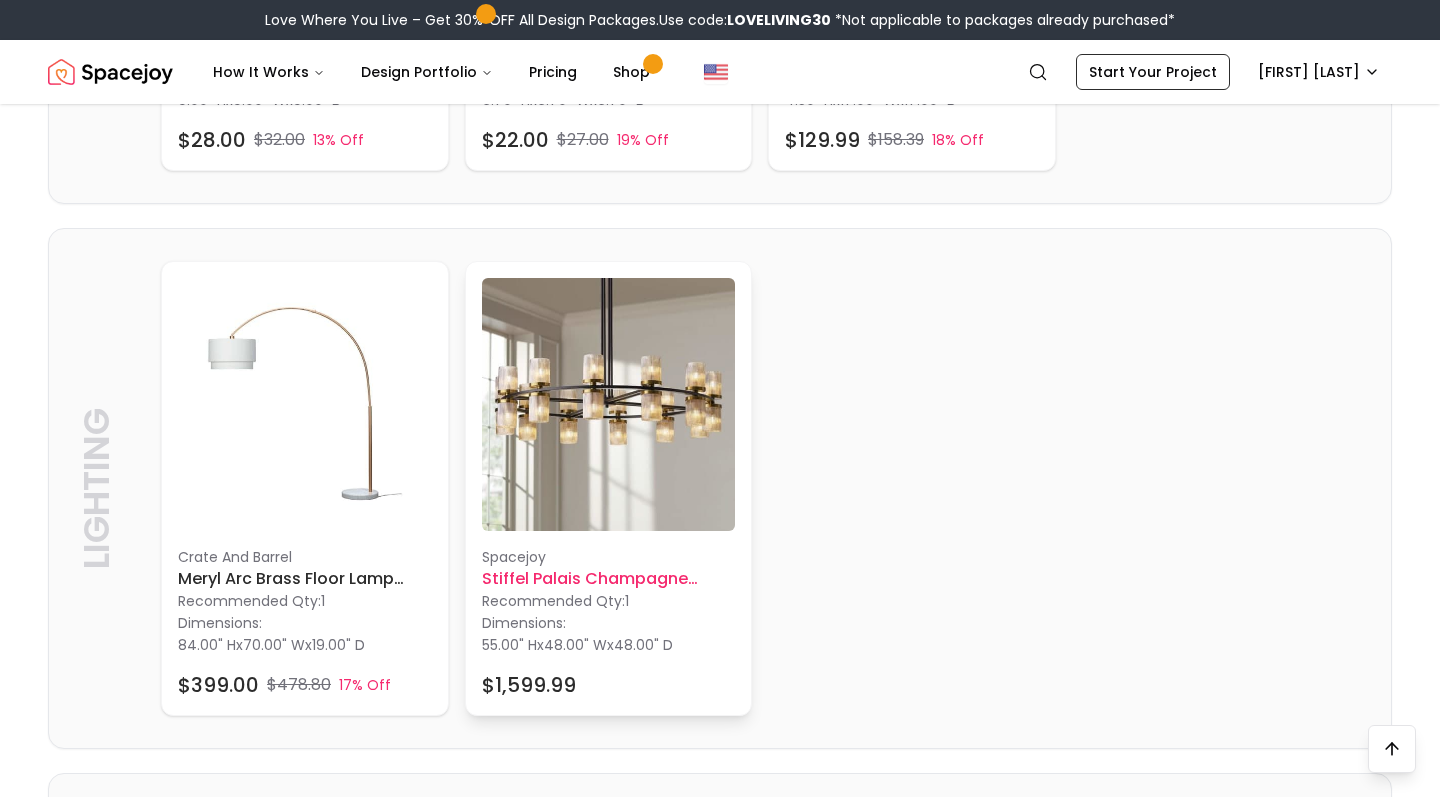 click at bounding box center (609, 405) 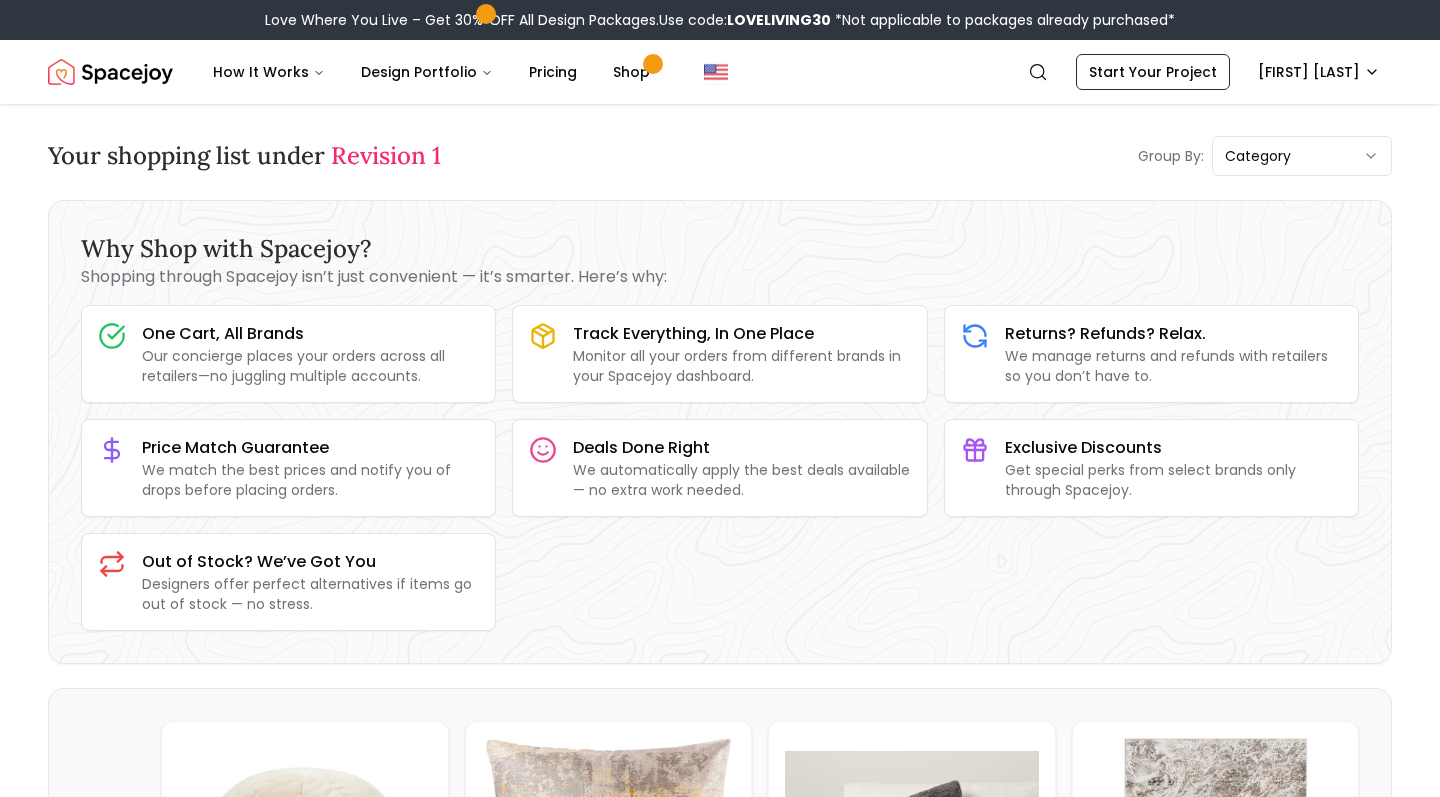 scroll, scrollTop: 0, scrollLeft: 0, axis: both 